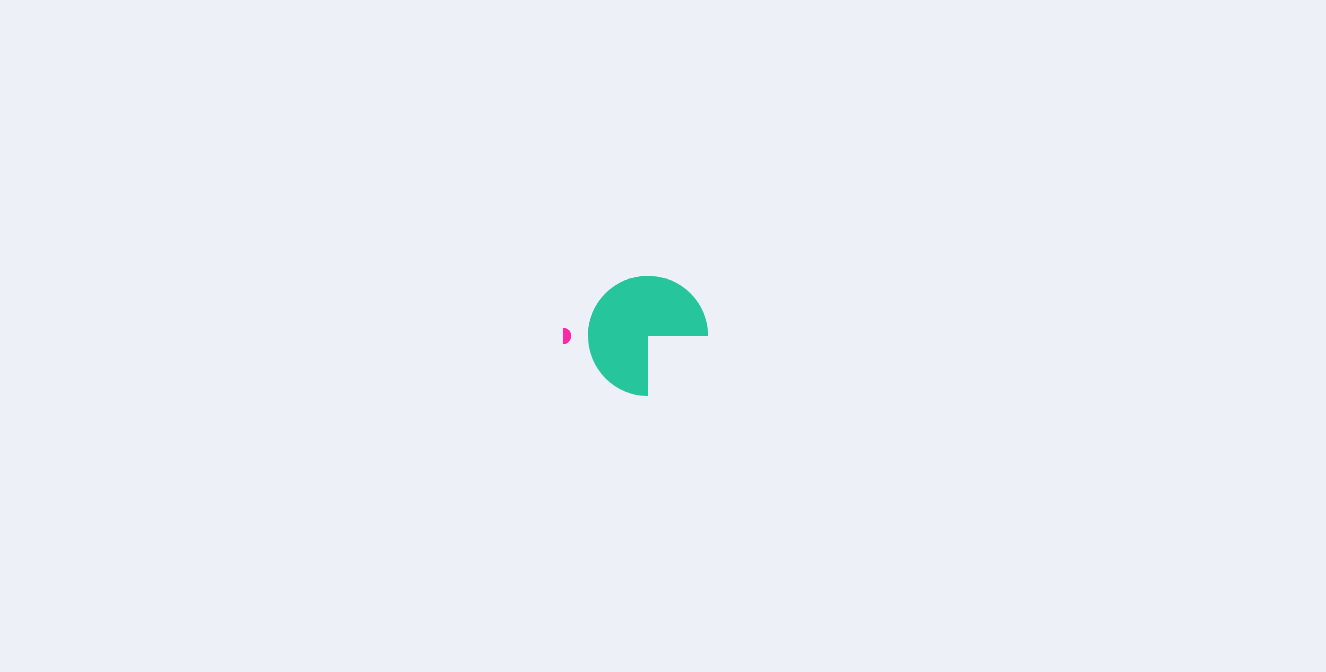 scroll, scrollTop: 0, scrollLeft: 0, axis: both 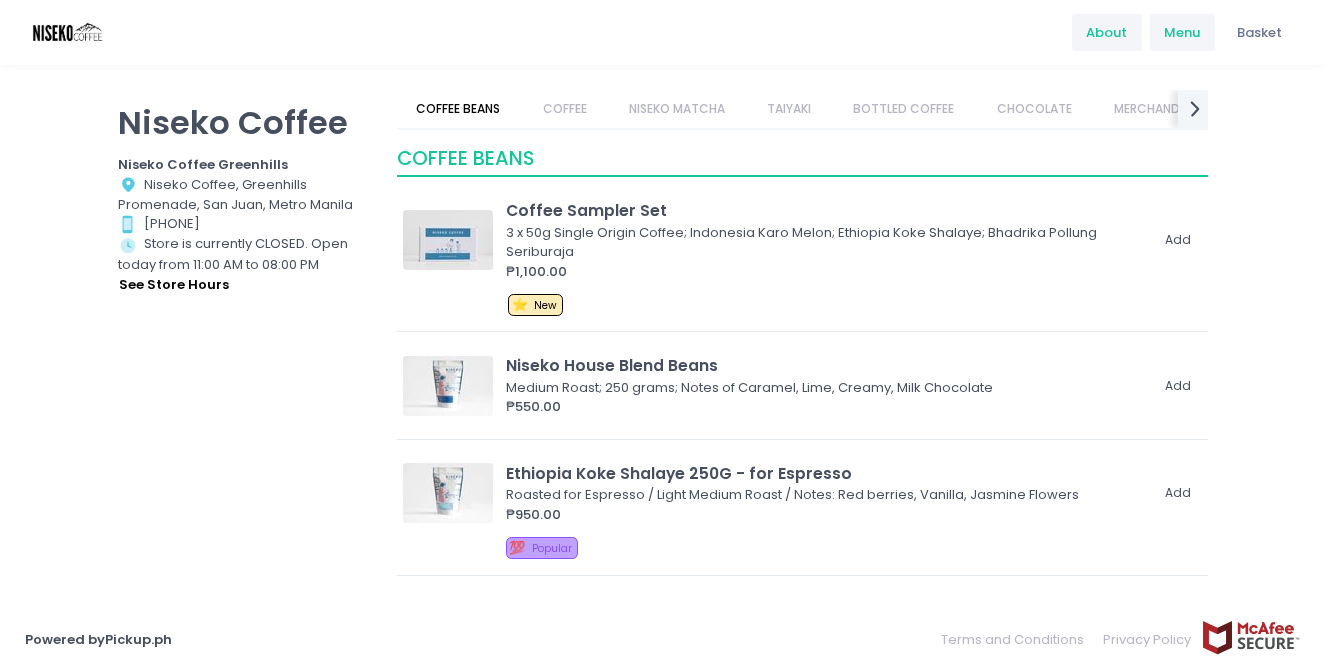 click on "About" at bounding box center (1106, 33) 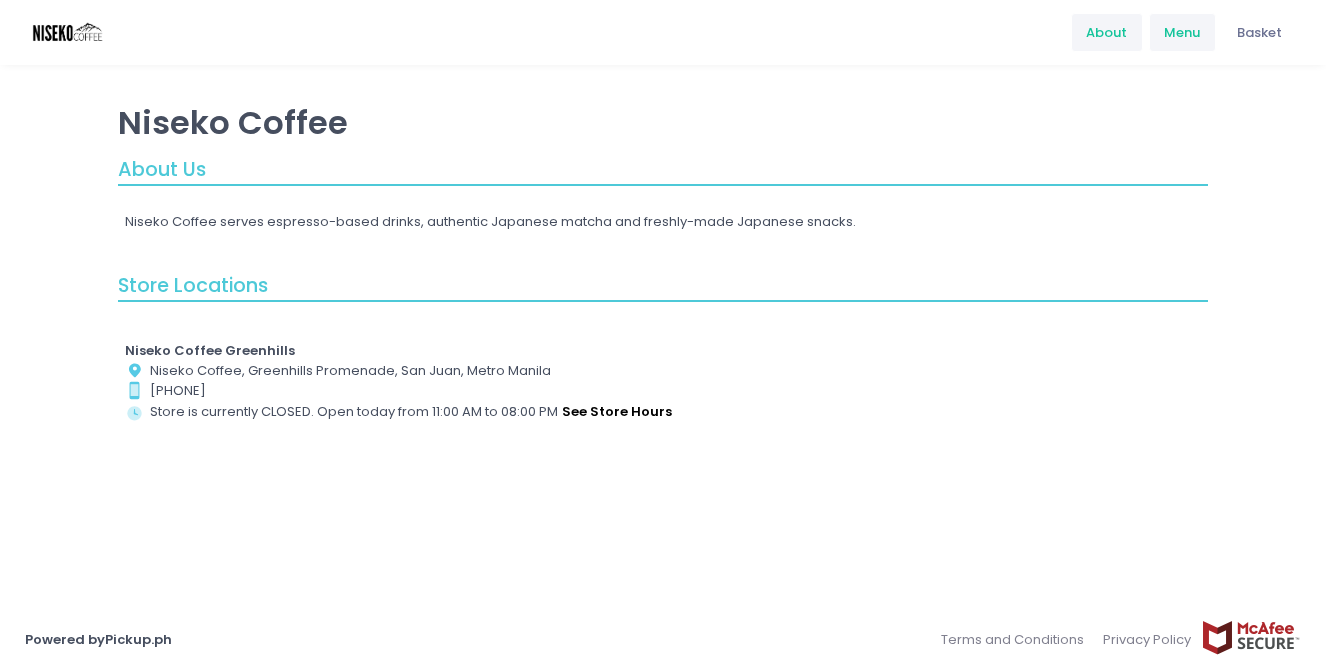 click on "Menu" at bounding box center (1182, 32) 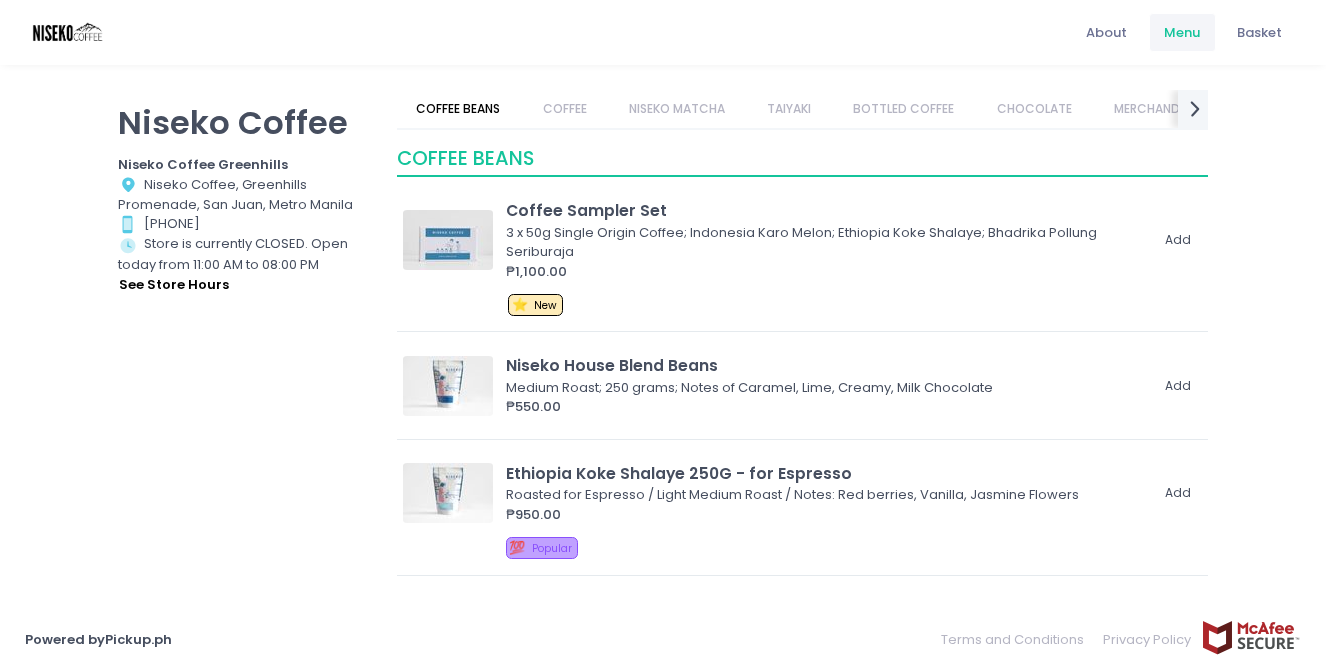 click at bounding box center (70, 32) 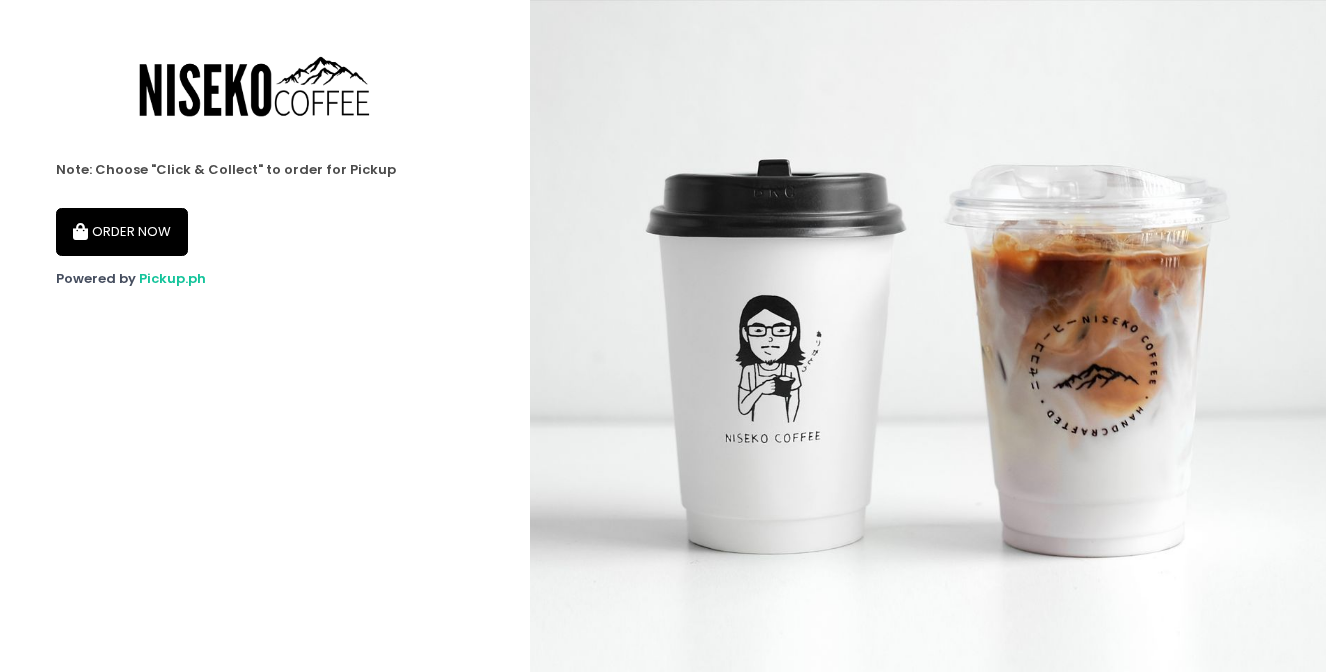 click on "ORDER NOW" at bounding box center (122, 232) 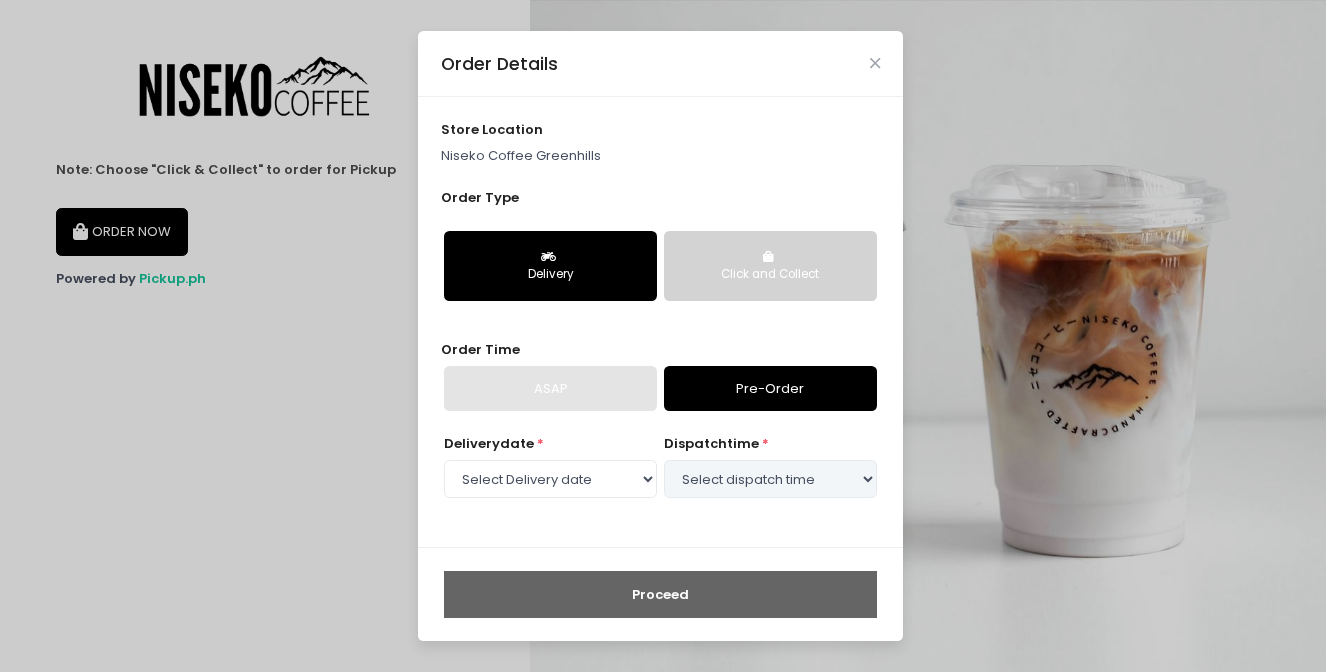 select on "2025-08-05" 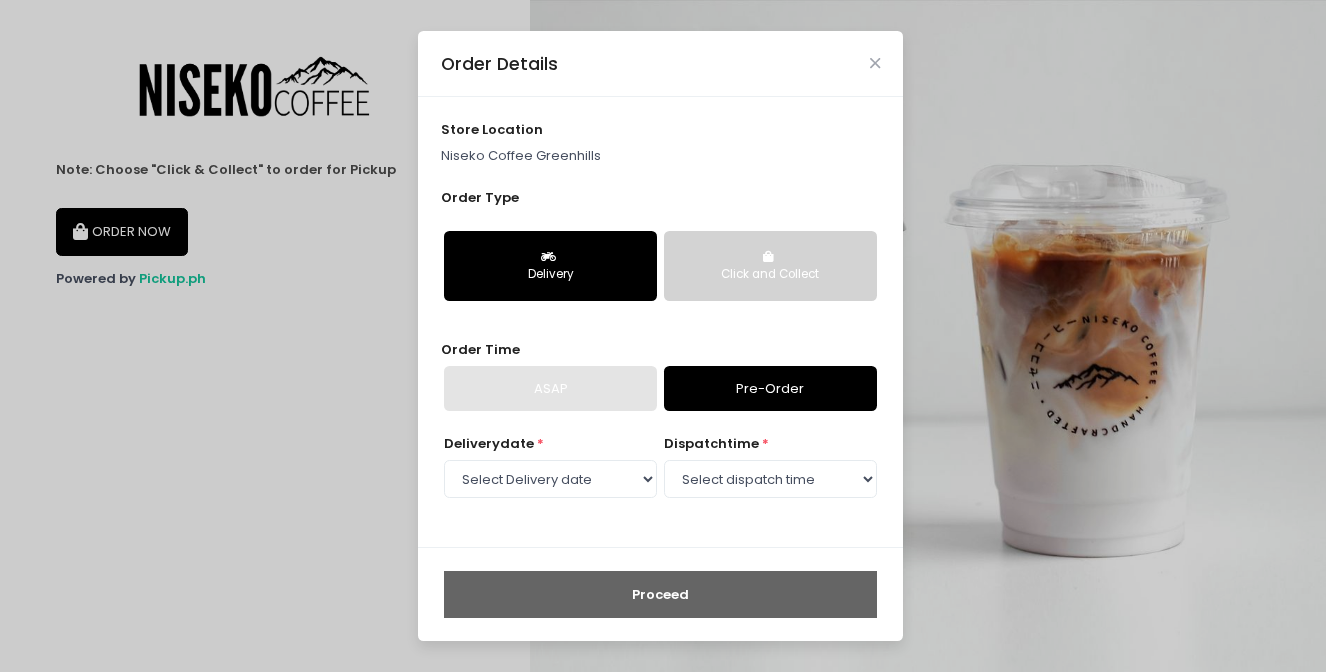 click on "Niseko Coffee Greenhills" at bounding box center [661, 156] 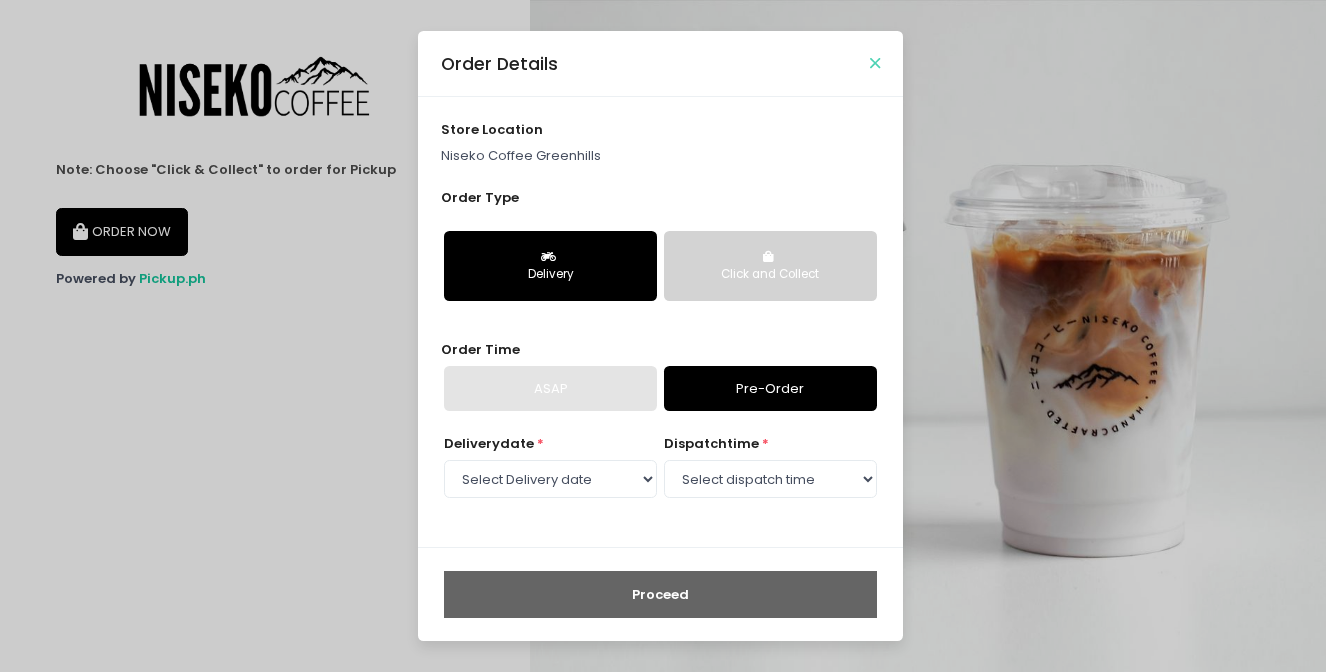 click at bounding box center (875, 63) 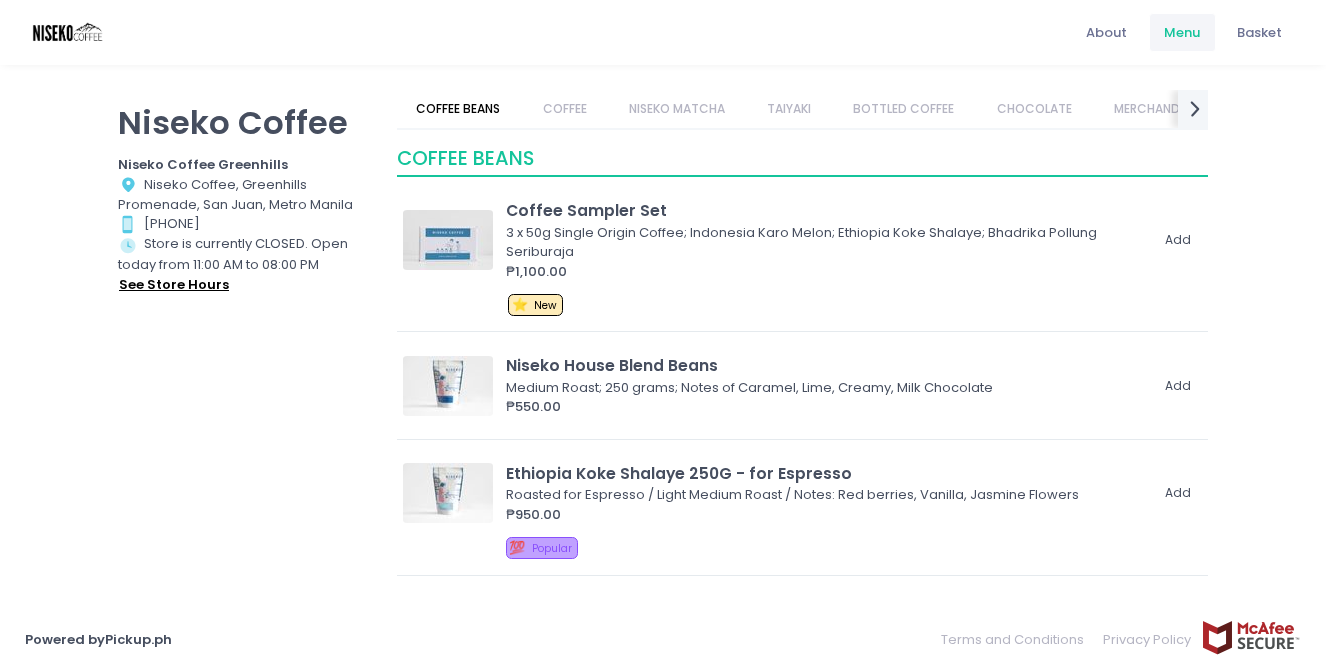 click on "see store hours" at bounding box center (174, 285) 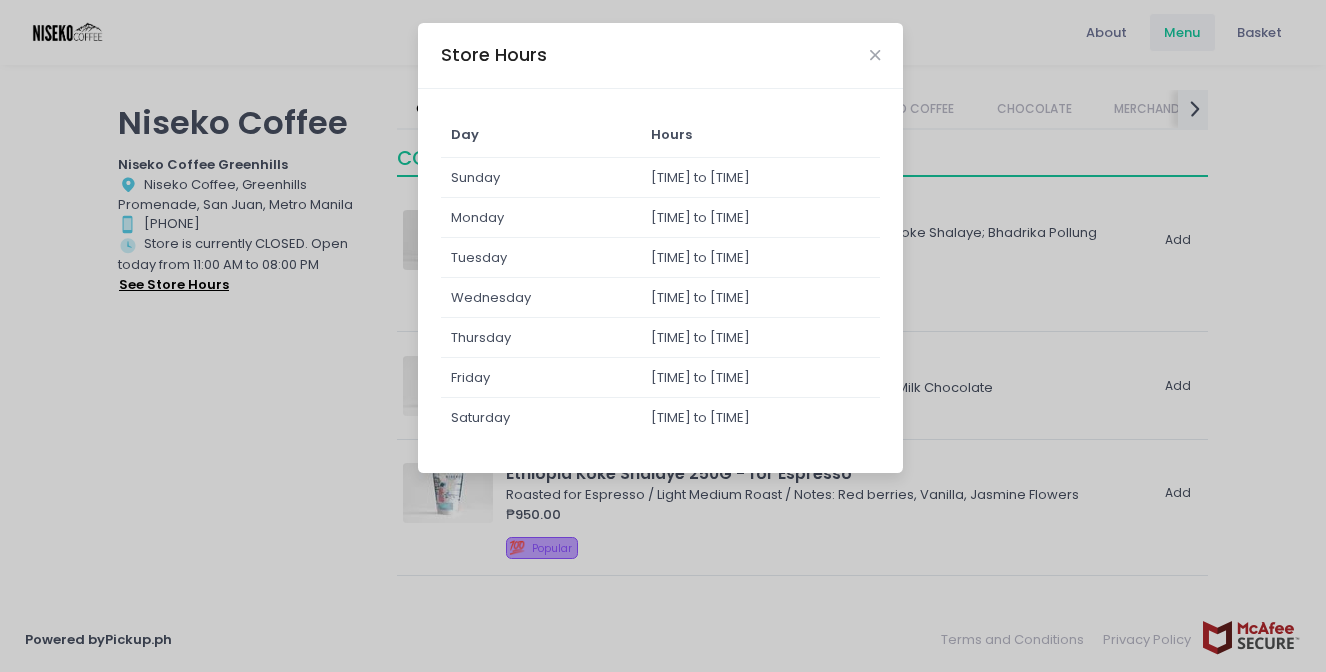 click on "Store Hours Day Hours Sunday 11:00 AM to 08:30 PM Monday 11:00 AM to 08:00 PM Tuesday 11:00 AM to 08:00 PM Wednesday 11:00 AM to 08:00 PM Thursday 11:00 AM to 08:00 PM Friday 11:00 AM to 08:00 PM Saturday 11:00 AM to 08:30 PM" at bounding box center [663, 336] 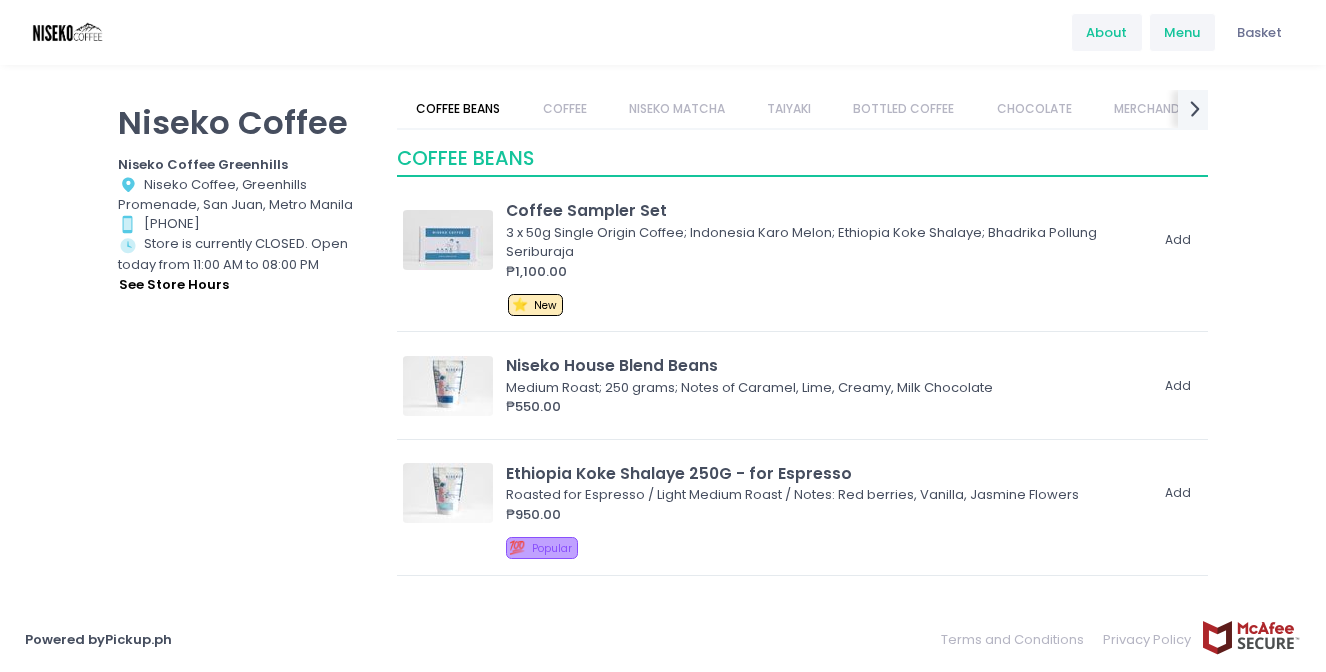 click on "About" at bounding box center (1106, 33) 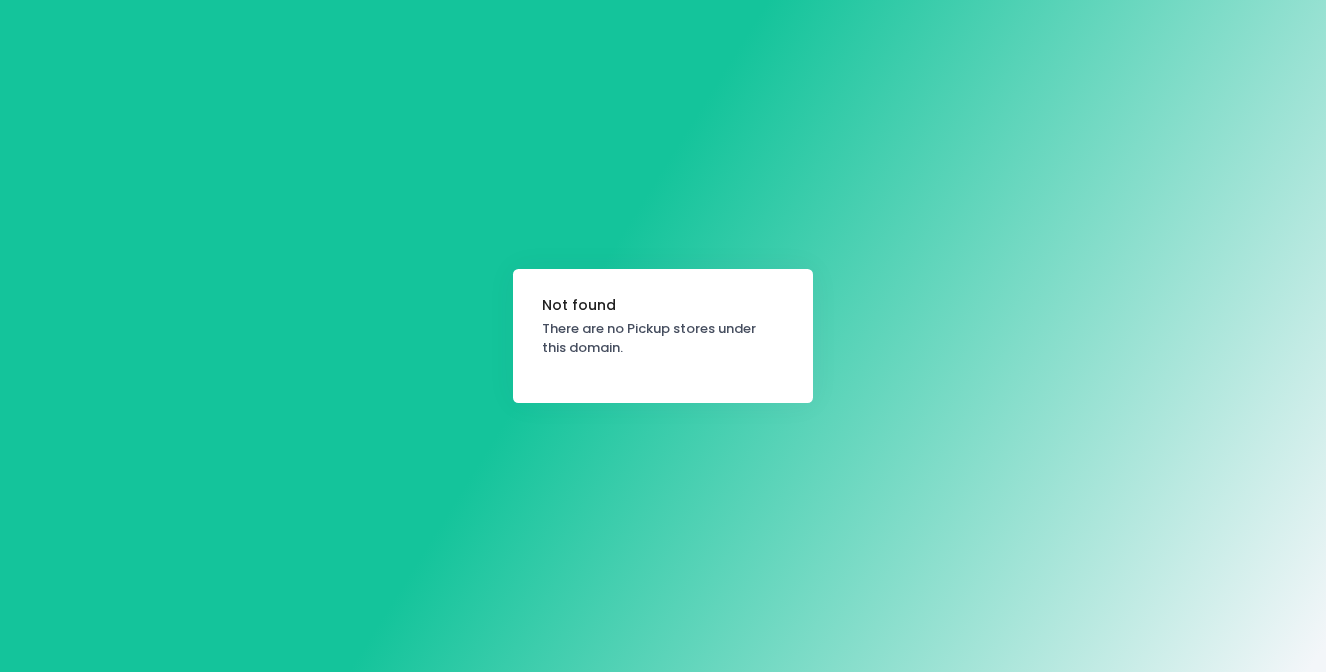 scroll, scrollTop: 0, scrollLeft: 0, axis: both 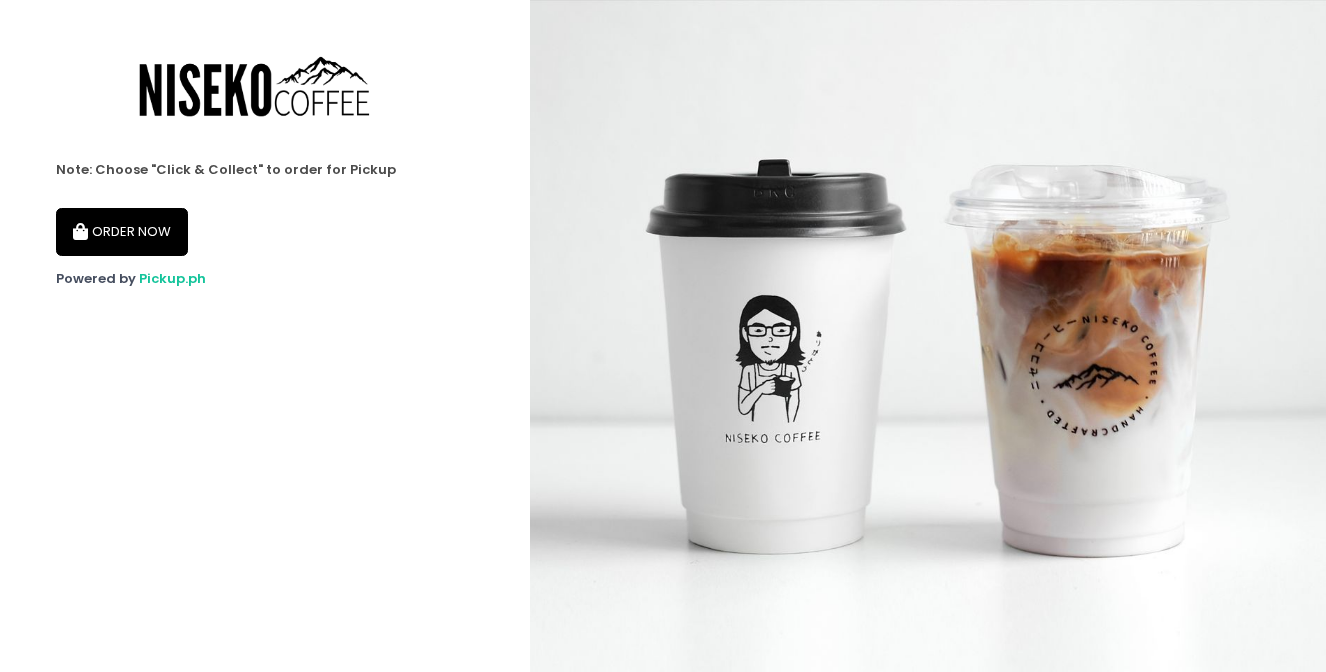 click on "ORDER NOW" at bounding box center [122, 232] 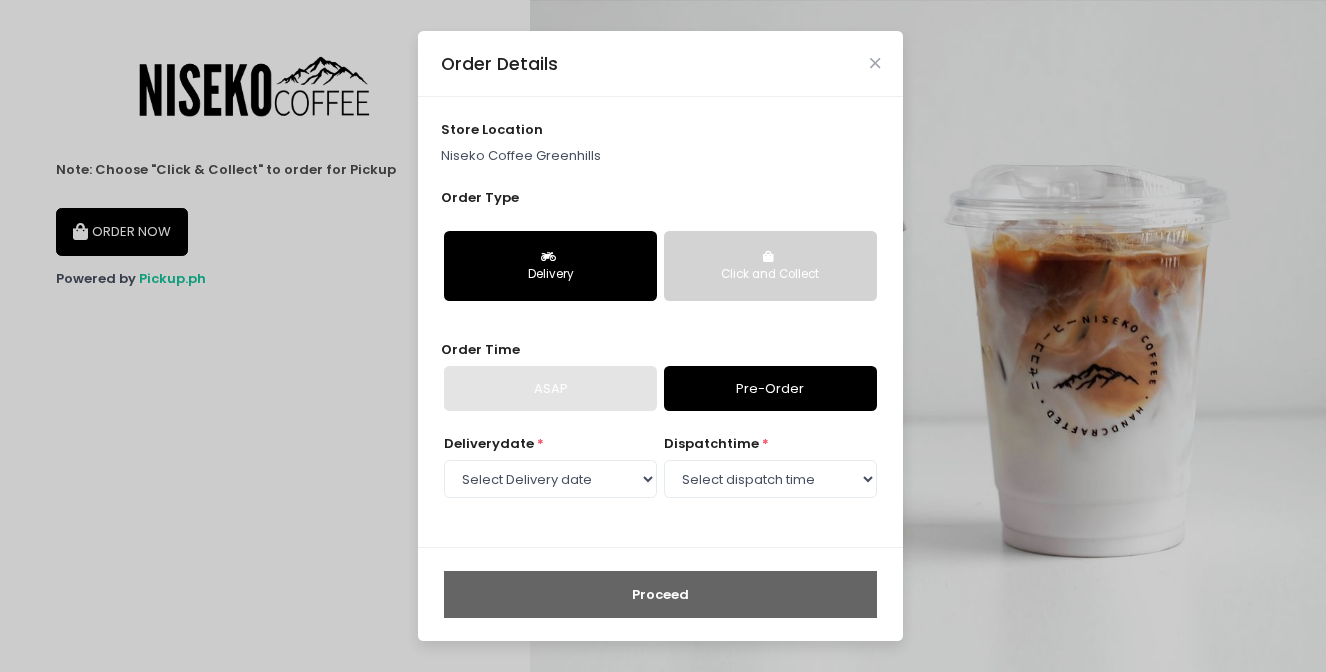 click on "Niseko Coffee Greenhills" at bounding box center [661, 156] 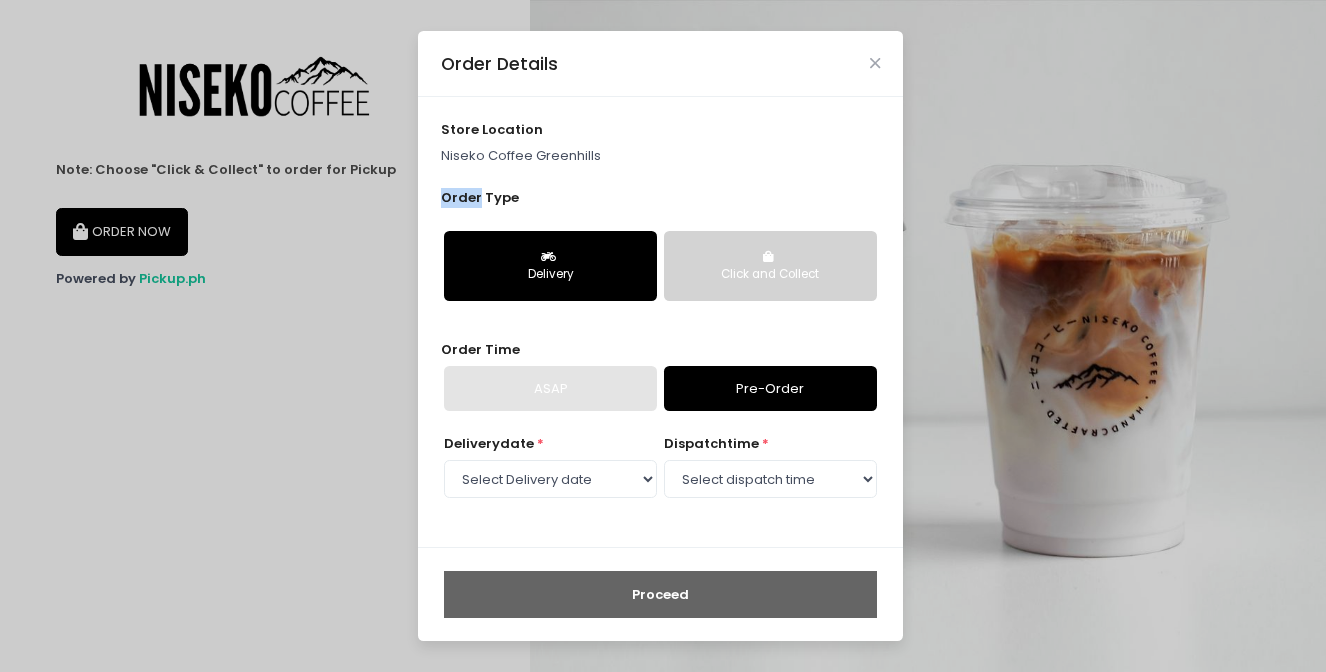 click on "store location   Niseko Coffee Greenhills Order Type    Delivery   Click and Collect  Order Time   ASAP Pre-Order Delivery  date   *    Select Delivery date Tuesday, Aug 5th Wednesday, Aug 6th Thursday, Aug 7th Friday, Aug 8th Saturday, Aug 9th Sunday, Aug 10th Monday, Aug 11th Tuesday, Aug 12th Wednesday, Aug 13th Thursday, Aug 14th Friday, Aug 15th Saturday, Aug 16th Sunday, Aug 17th Monday, Aug 18th Tuesday, Aug 19th Wednesday, Aug 20th Thursday, Aug 21st Friday, Aug 22nd Saturday, Aug 23rd Sunday, Aug 24th Monday, Aug 25th Tuesday, Aug 26th Wednesday, Aug 27th Thursday, Aug 28th Friday, Aug 29th Saturday, Aug 30th Sunday, Aug 31st Monday, Sep 1st Tuesday, Sep 2nd Wednesday, Sep 3rd Thursday, Sep 4th Friday, Sep 5th dispatch  time   *    Select dispatch time 11:00 AM - 11:30 AM 11:30 AM - 12:00 PM 12:00 PM - 12:30 PM 12:30 PM - 01:00 PM 01:00 PM - 01:30 PM 01:30 PM - 02:00 PM 02:00 PM - 02:30 PM 02:30 PM - 03:00 PM 03:00 PM - 03:30 PM 03:30 PM - 04:00 PM 04:00 PM - 04:30 PM 04:30 PM - 05:00 PM" at bounding box center [660, 322] 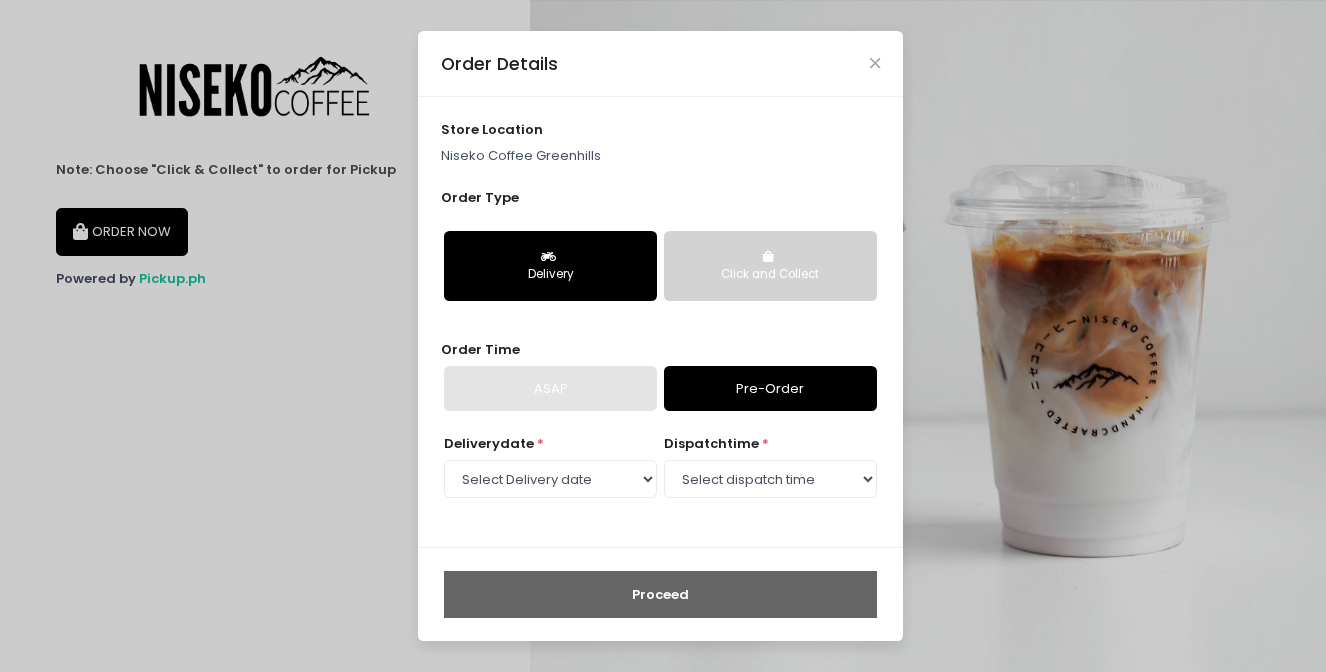 click on "Niseko Coffee Greenhills" at bounding box center [661, 156] 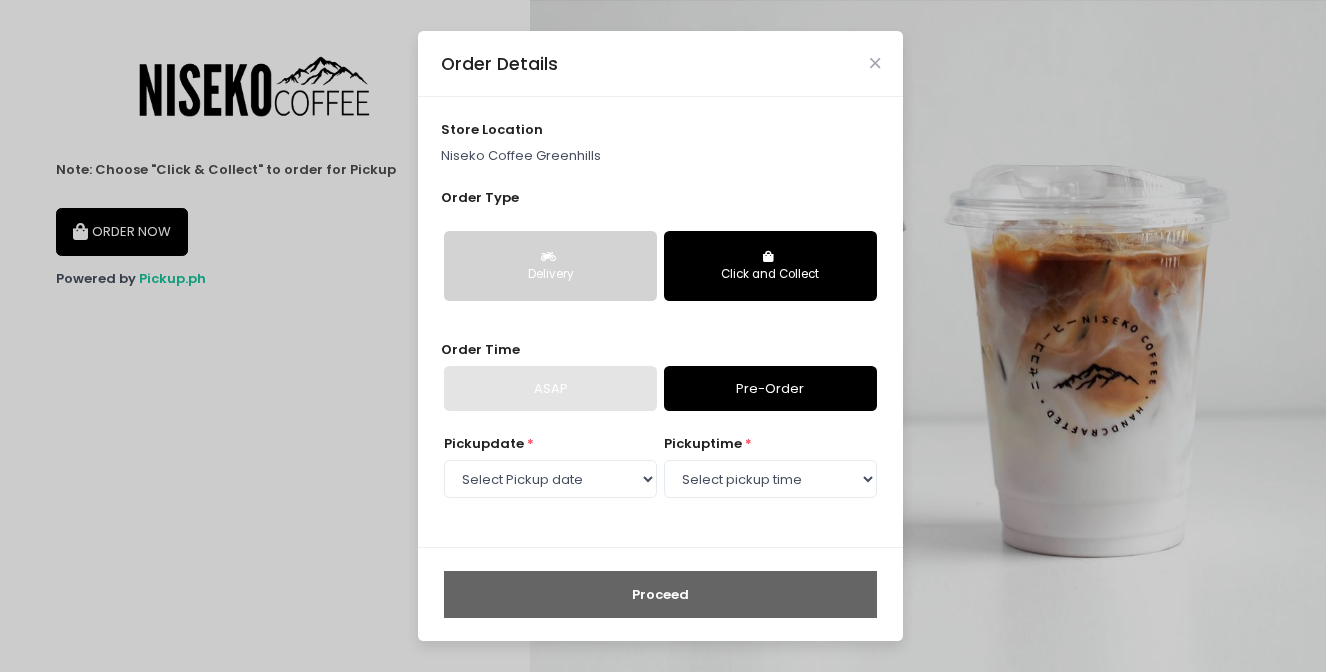 click on "Niseko Coffee Greenhills" at bounding box center [661, 156] 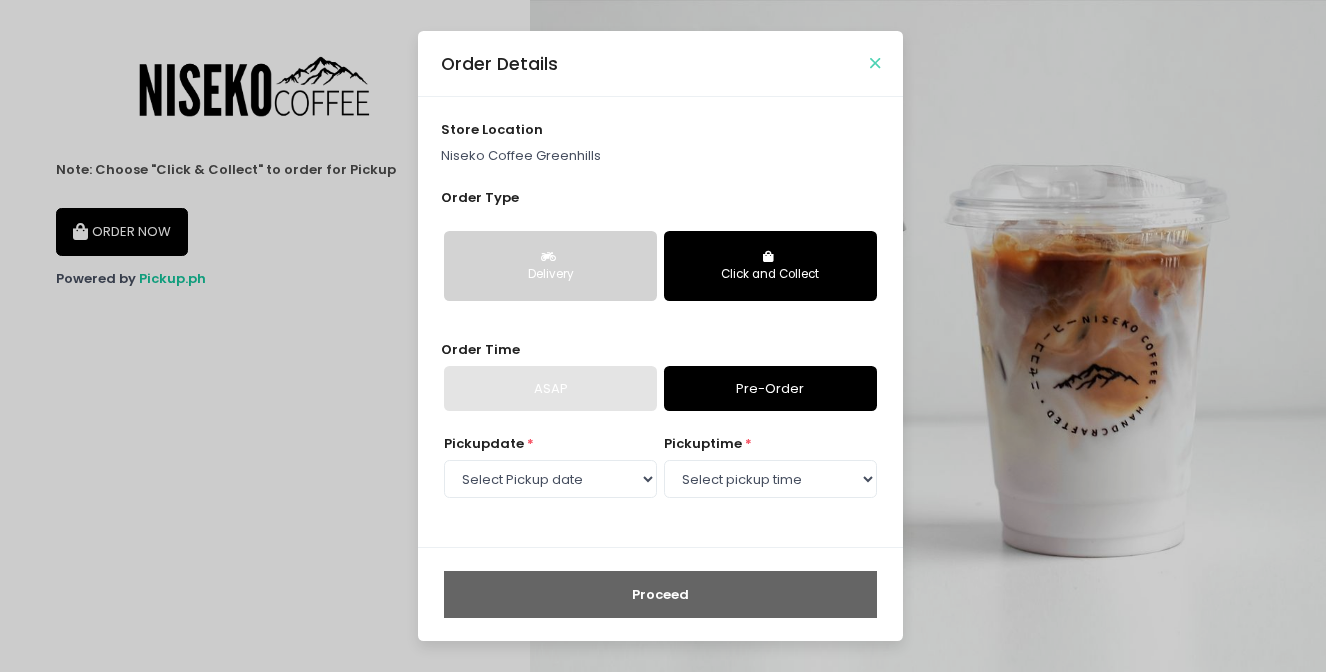 click at bounding box center (875, 63) 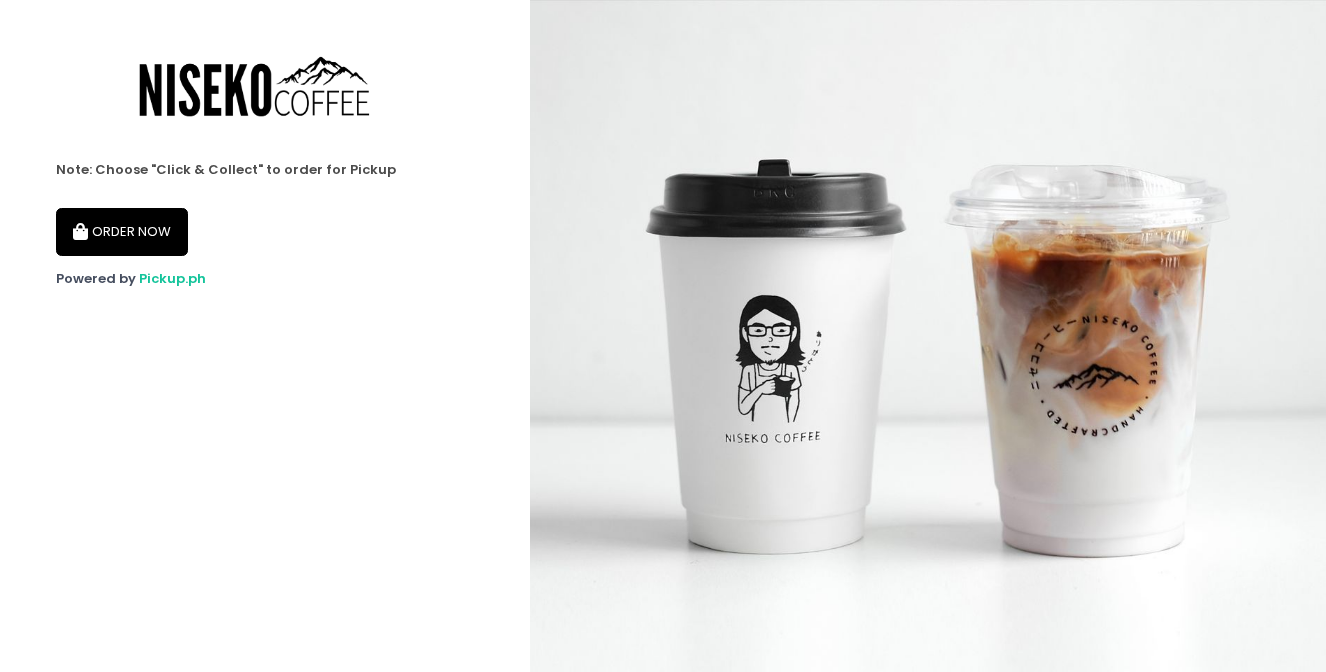 click on "ORDER NOW" at bounding box center [122, 232] 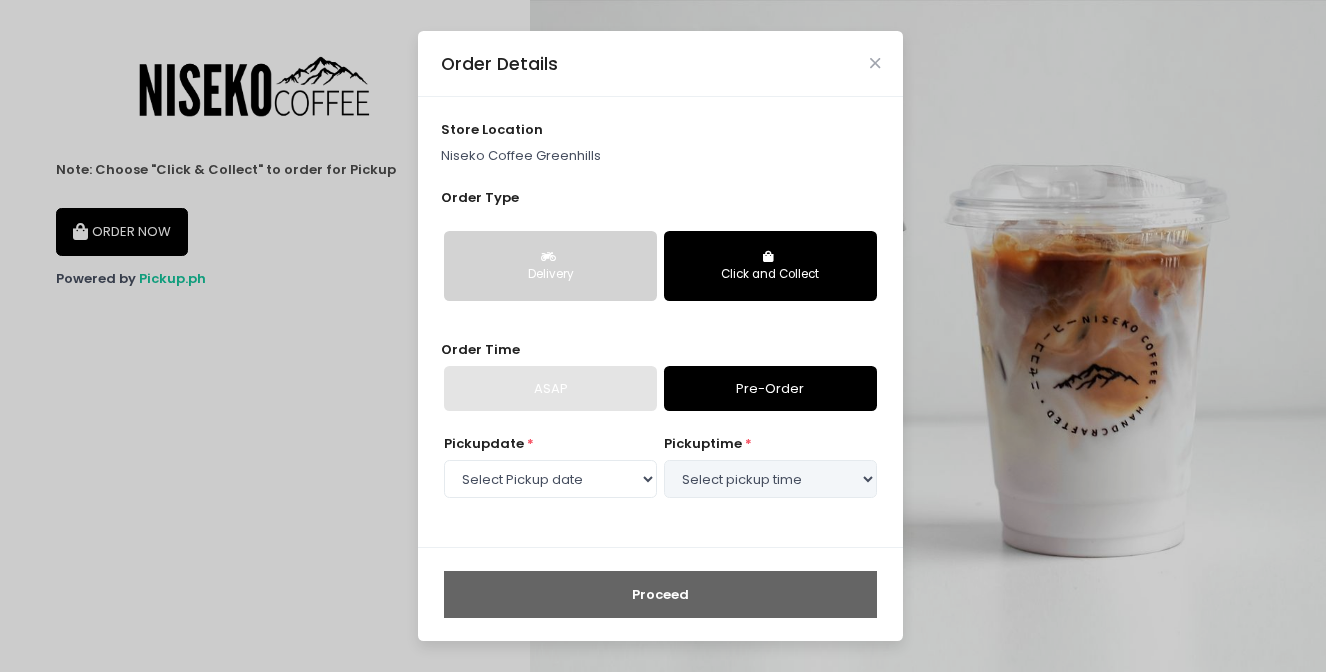 select on "2025-08-05" 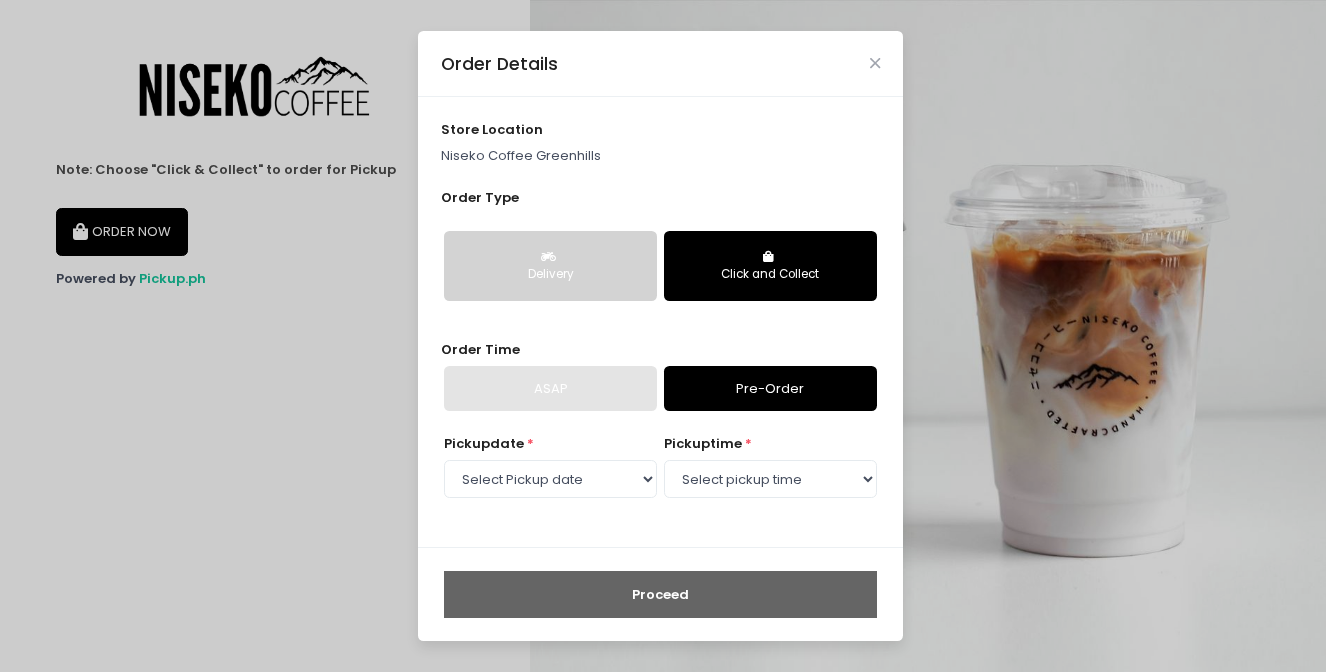 click on "Niseko Coffee Greenhills" at bounding box center (661, 156) 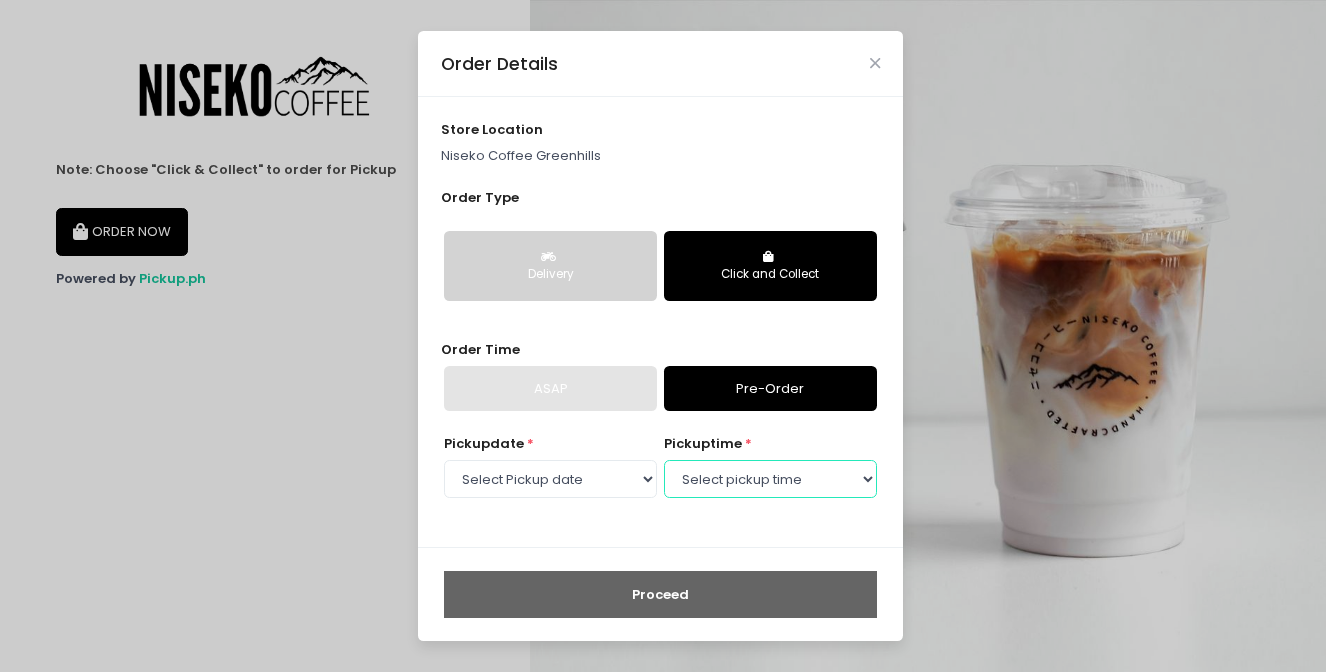 click on "Select pickup time 11:00 AM - 11:30 AM 11:30 AM - 12:00 PM 12:00 PM - 12:30 PM 12:30 PM - 01:00 PM 01:00 PM - 01:30 PM 01:30 PM - 02:00 PM 02:00 PM - 02:30 PM 02:30 PM - 03:00 PM 03:00 PM - 03:30 PM 03:30 PM - 04:00 PM 04:00 PM - 04:30 PM 04:30 PM - 05:00 PM 05:00 PM - 05:30 PM 05:30 PM - 06:00 PM 06:00 PM - 06:30 PM 06:30 PM - 07:00 PM 07:00 PM - 07:30 PM 07:30 PM - 08:00 PM" at bounding box center (770, 479) 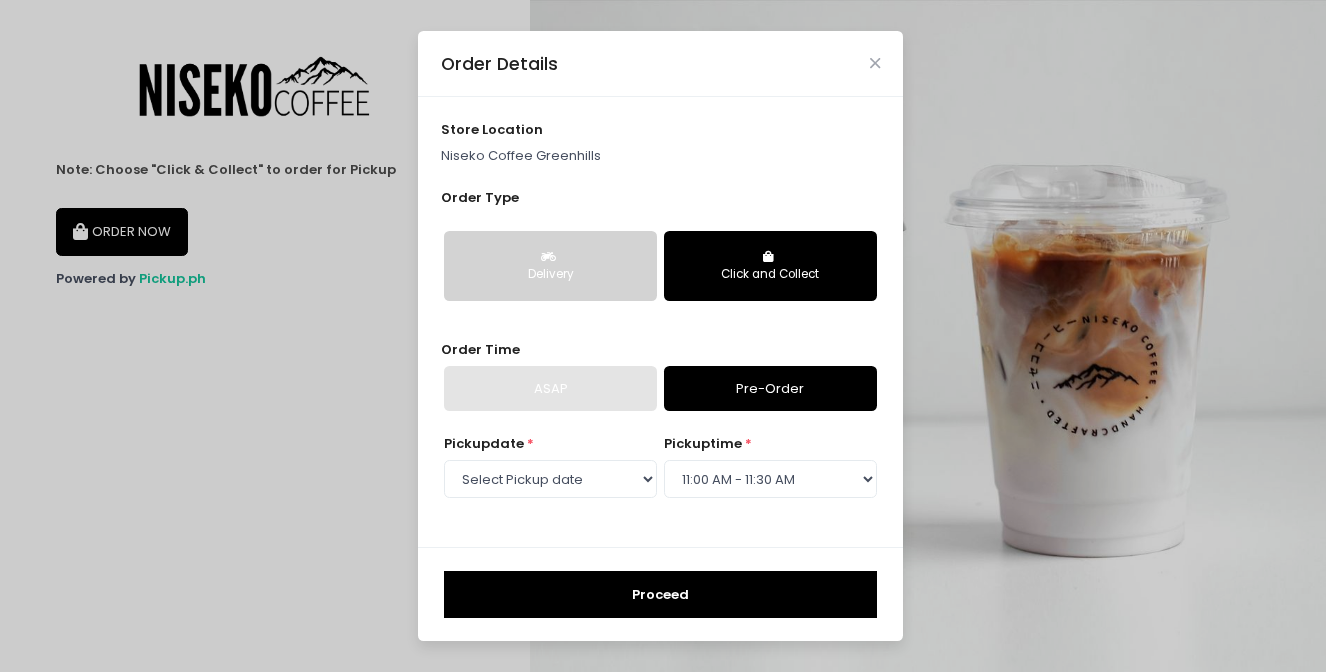 click on "Order Details" at bounding box center (660, 64) 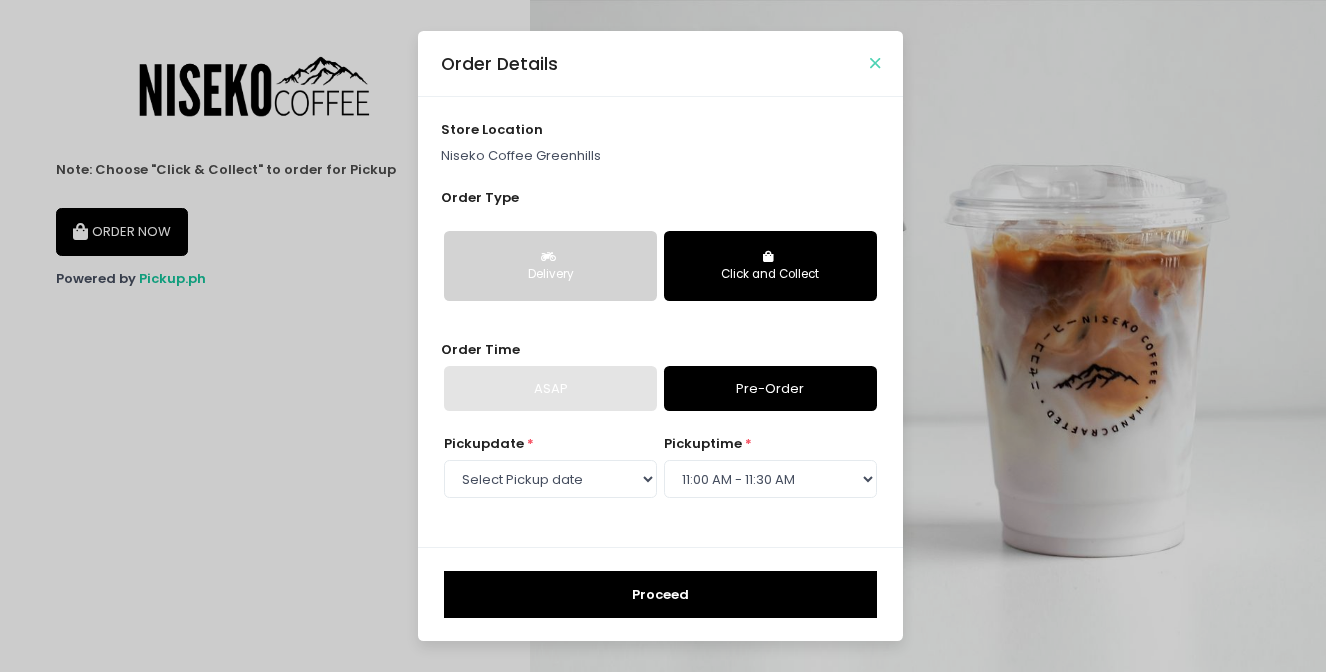 click at bounding box center [875, 63] 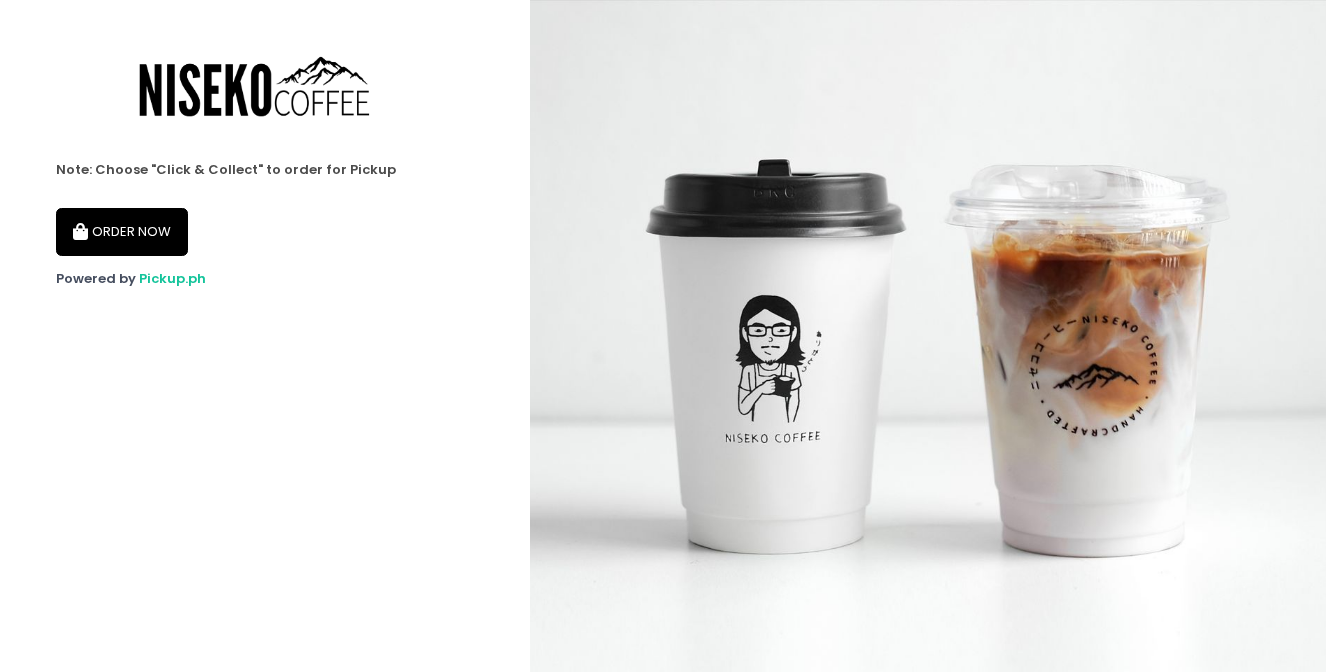 scroll, scrollTop: 0, scrollLeft: 0, axis: both 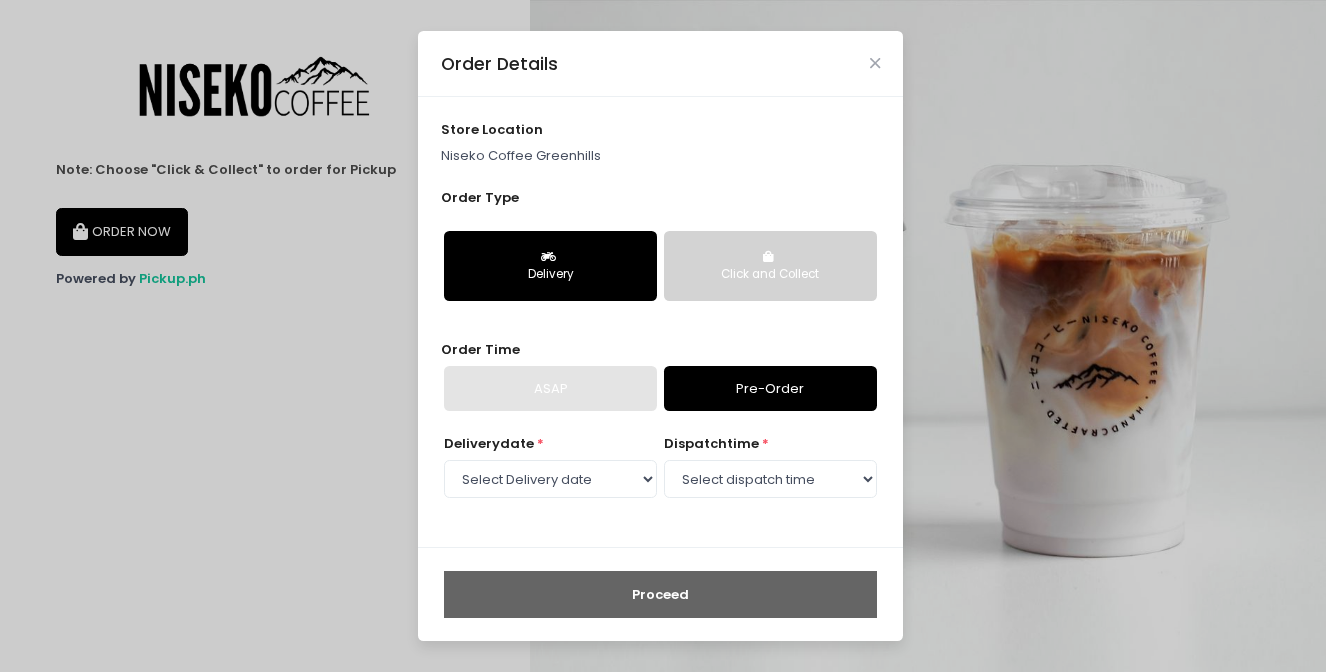 select on "[DATE]" 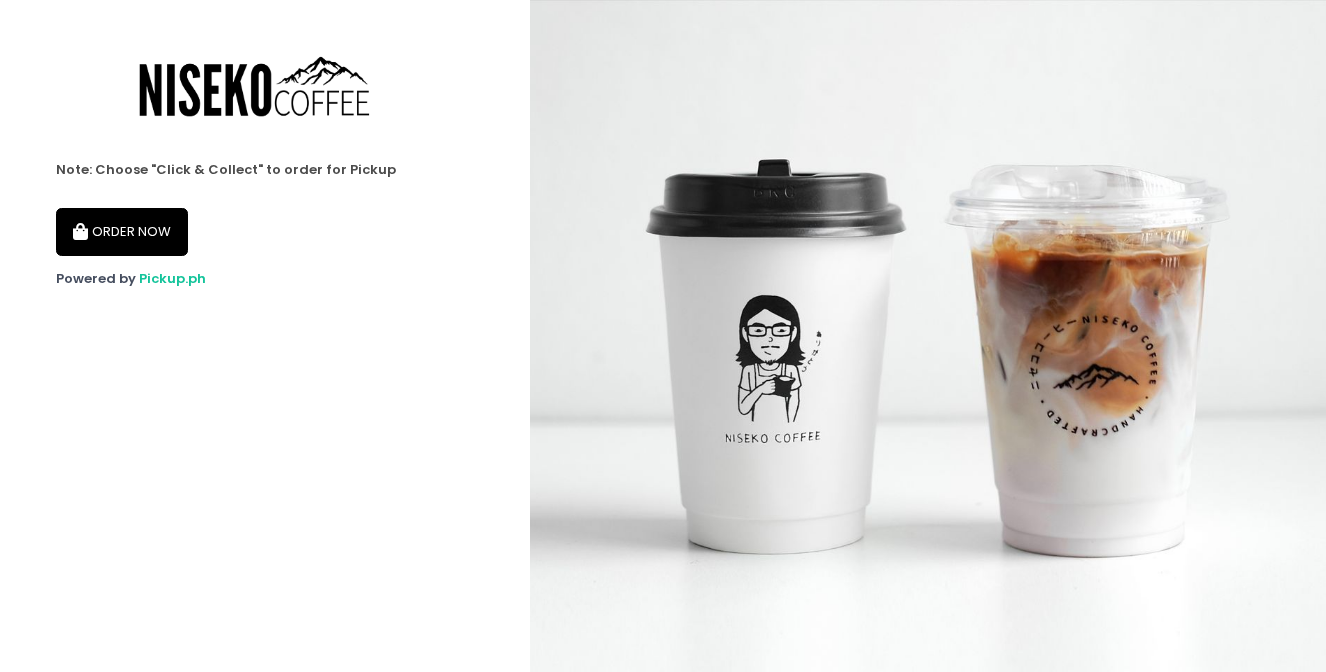 scroll, scrollTop: 0, scrollLeft: 0, axis: both 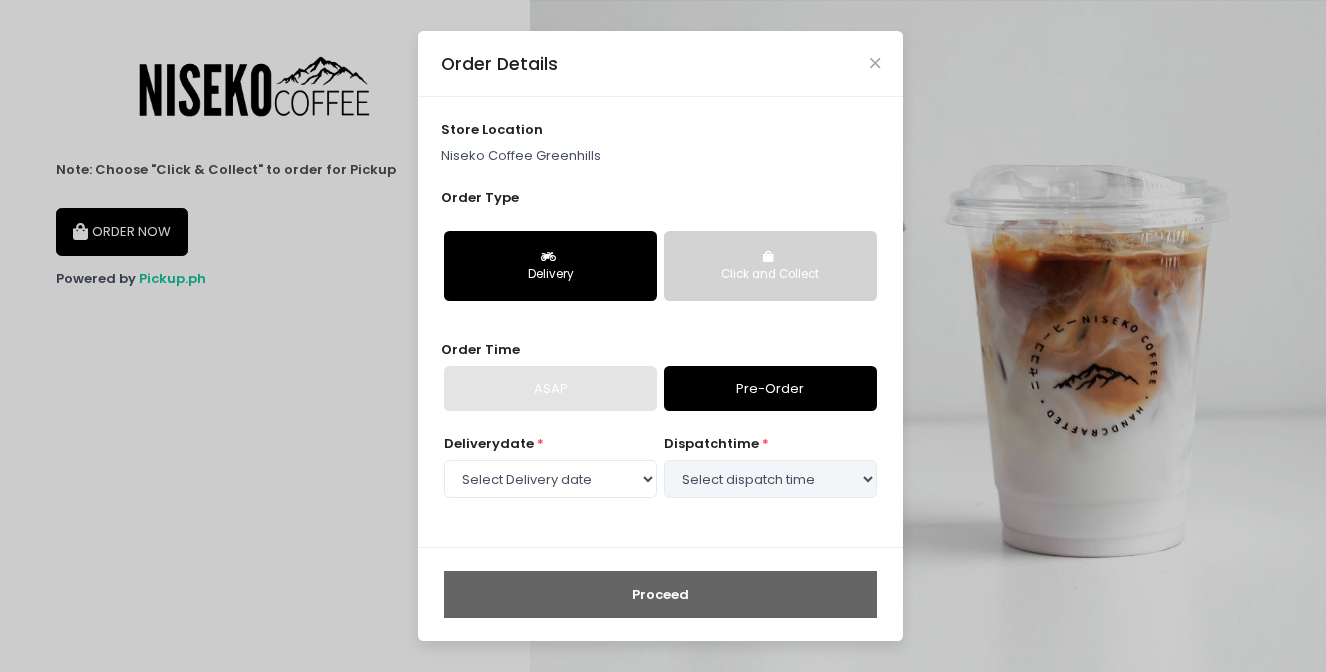 select on "[YEAR]-[MONTH]-[DAY]" 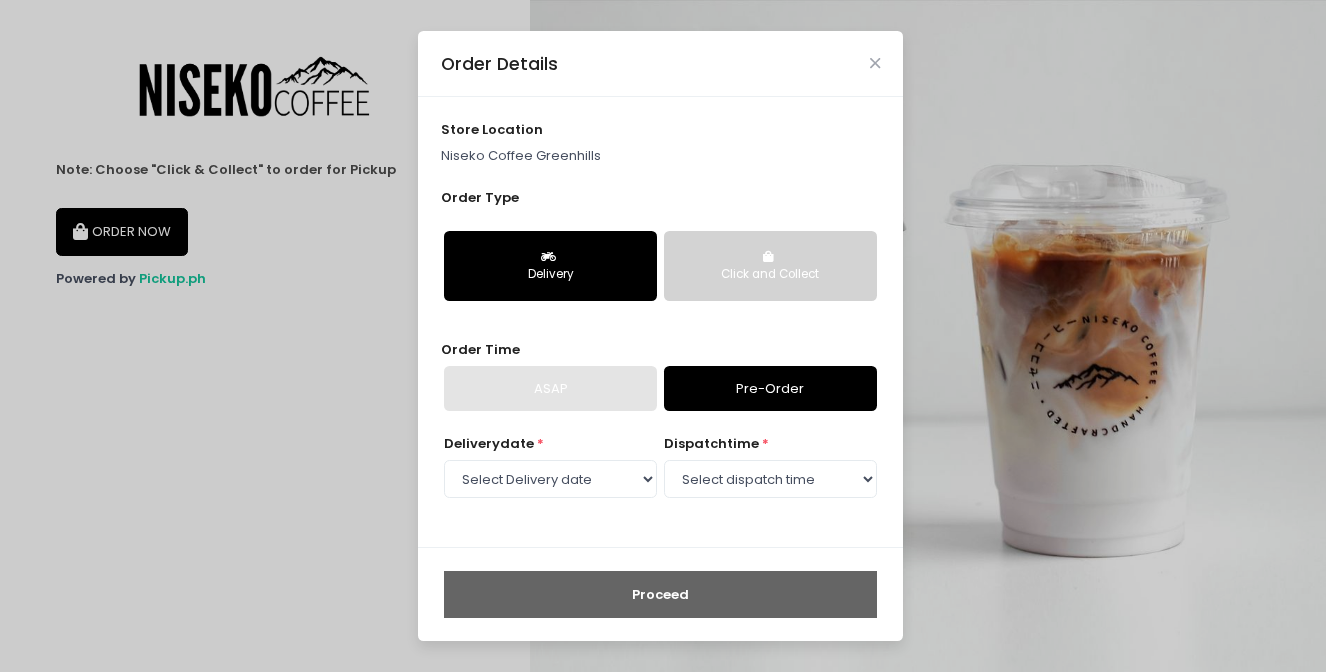 click on "store location   Niseko Coffee Greenhills" at bounding box center [661, 143] 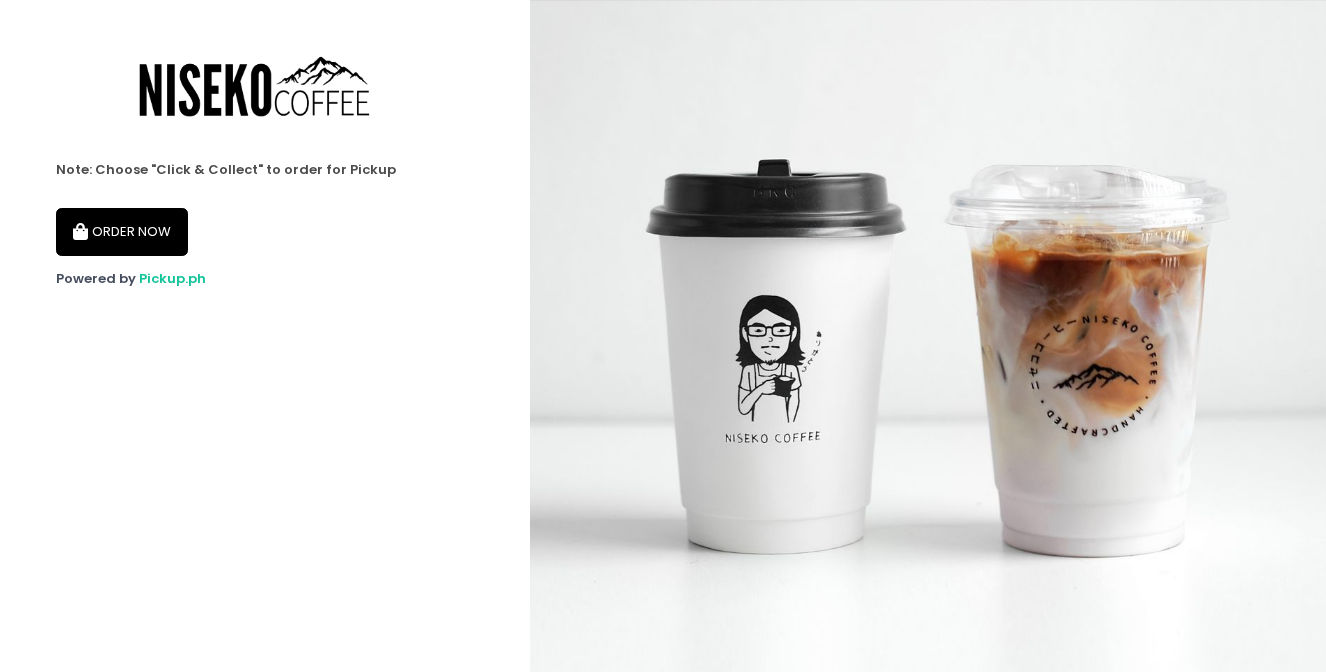 scroll, scrollTop: 0, scrollLeft: 0, axis: both 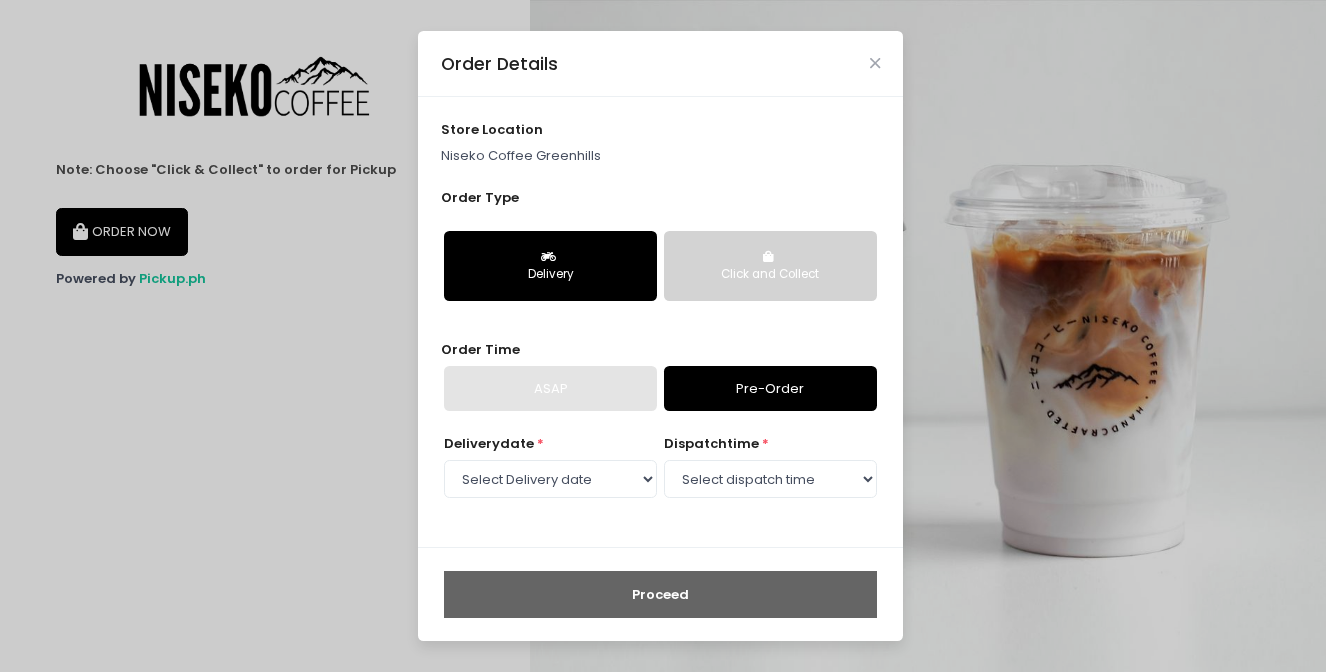 click on "store location   Niseko Coffee Greenhills" at bounding box center [661, 143] 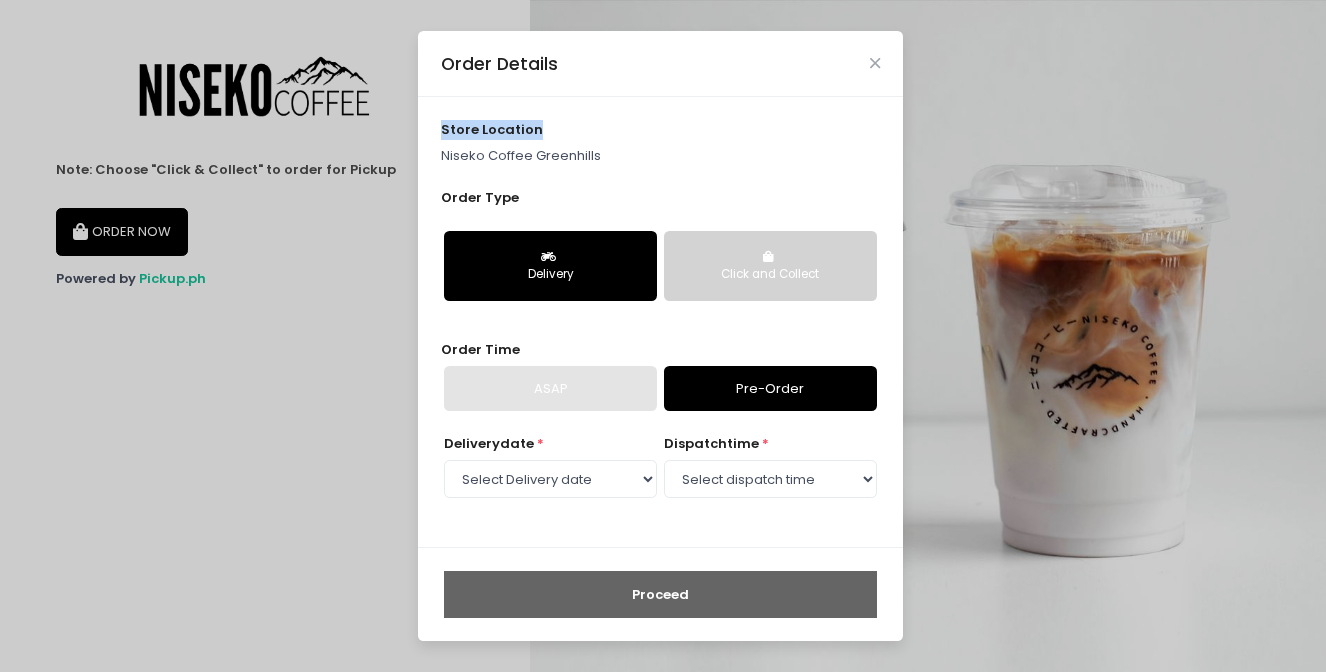 click on "store location   Niseko Coffee Greenhills" at bounding box center (661, 143) 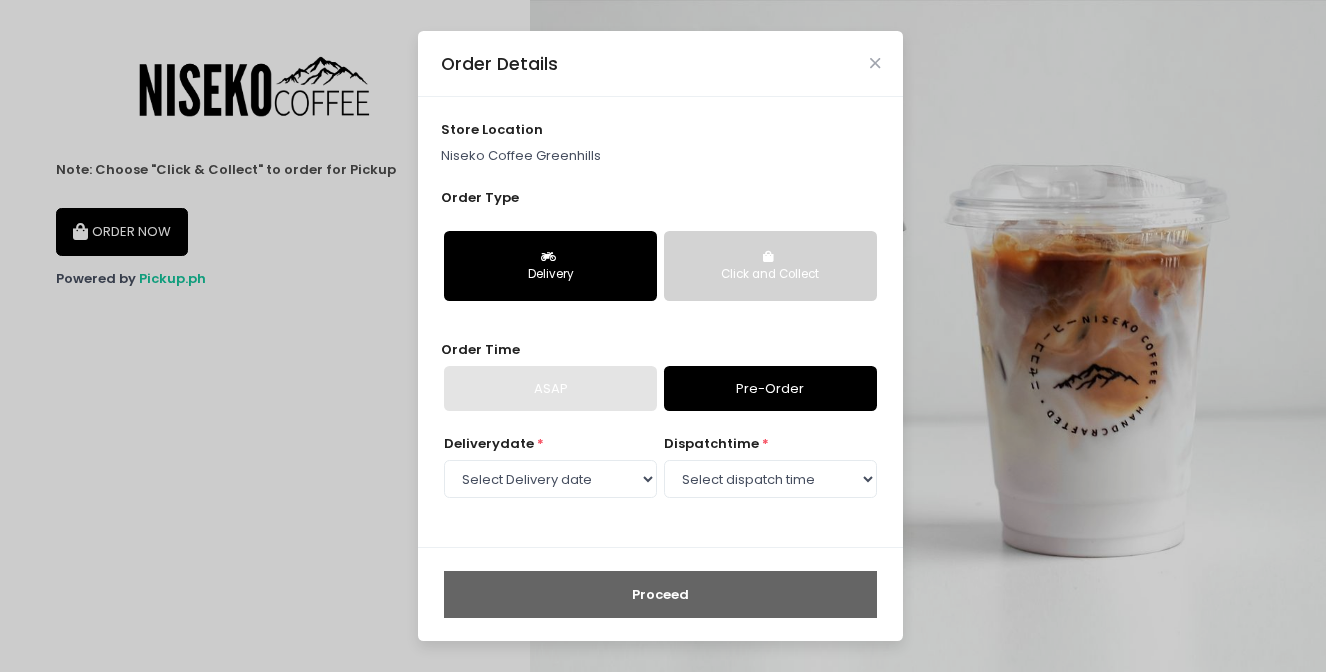 click on "Niseko Coffee Greenhills" at bounding box center [661, 156] 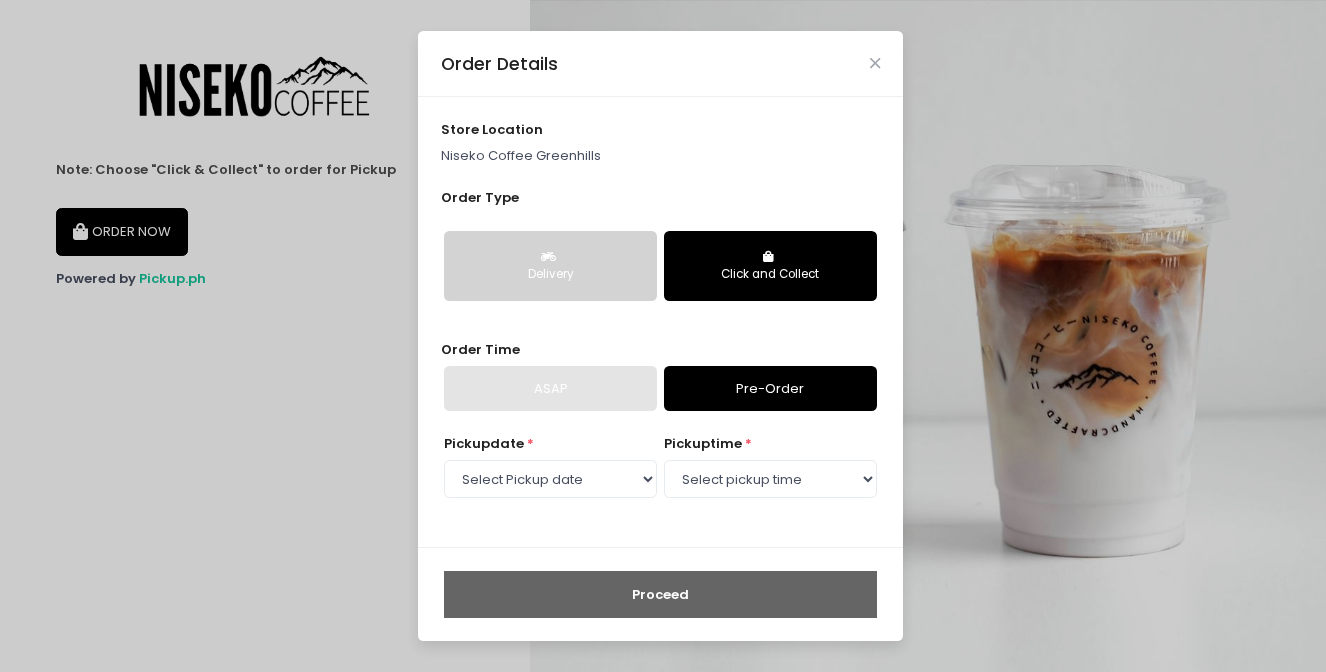 click on "store location   Niseko Coffee Greenhills" at bounding box center (661, 143) 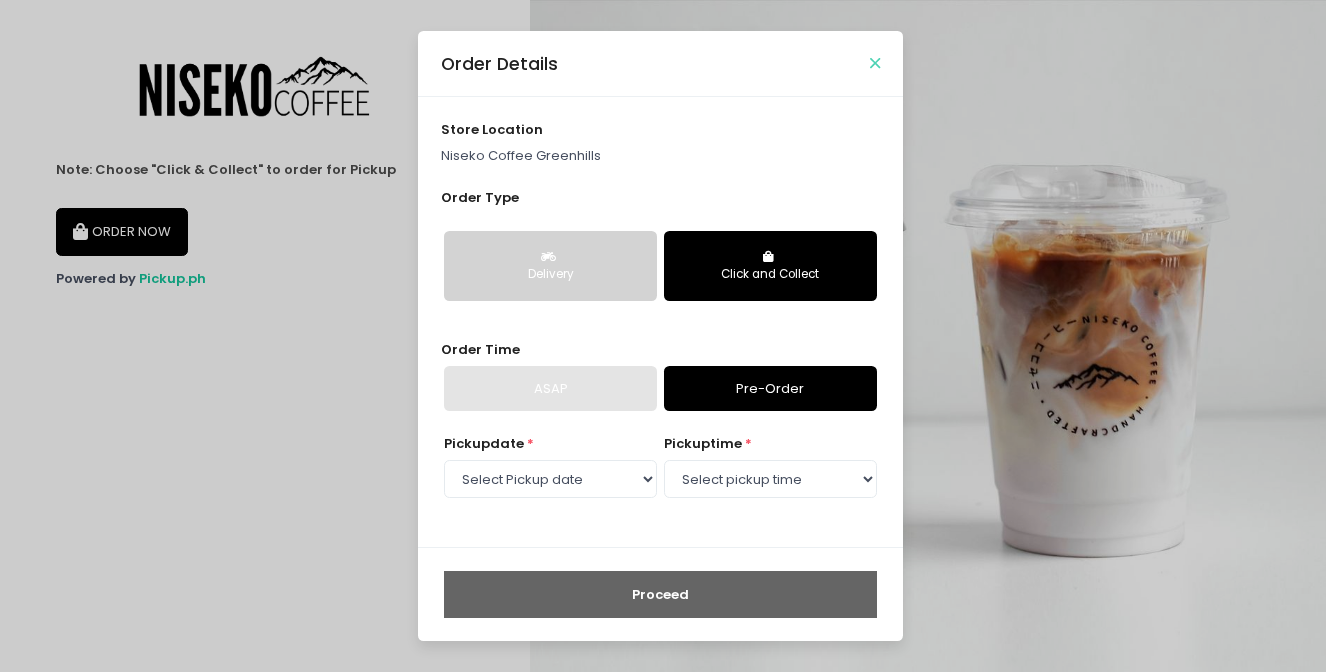 click at bounding box center (875, 63) 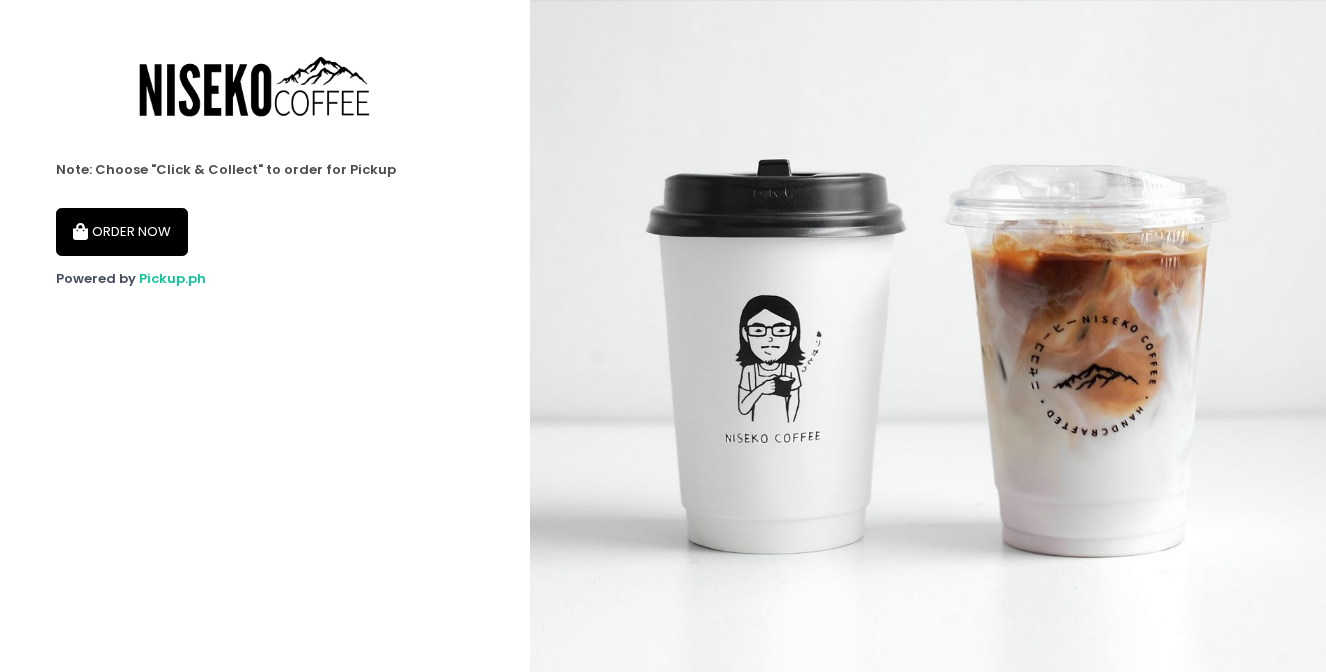 type 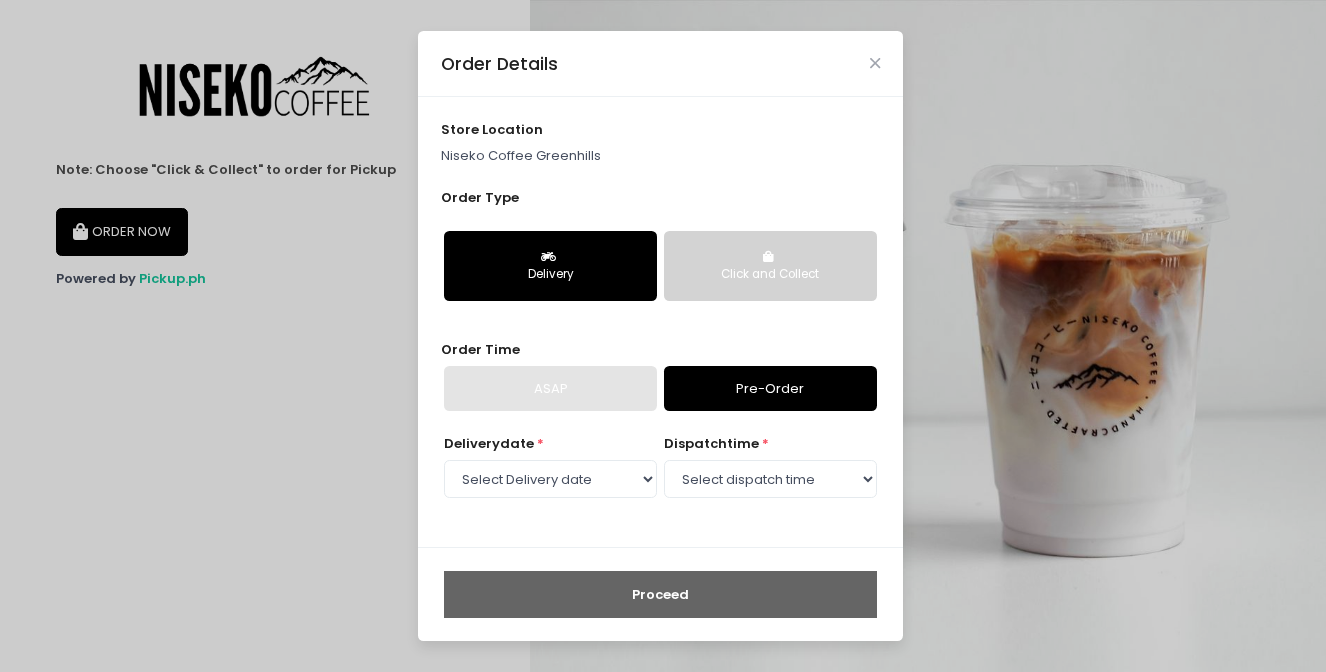 click on "Click and Collect" at bounding box center [770, 275] 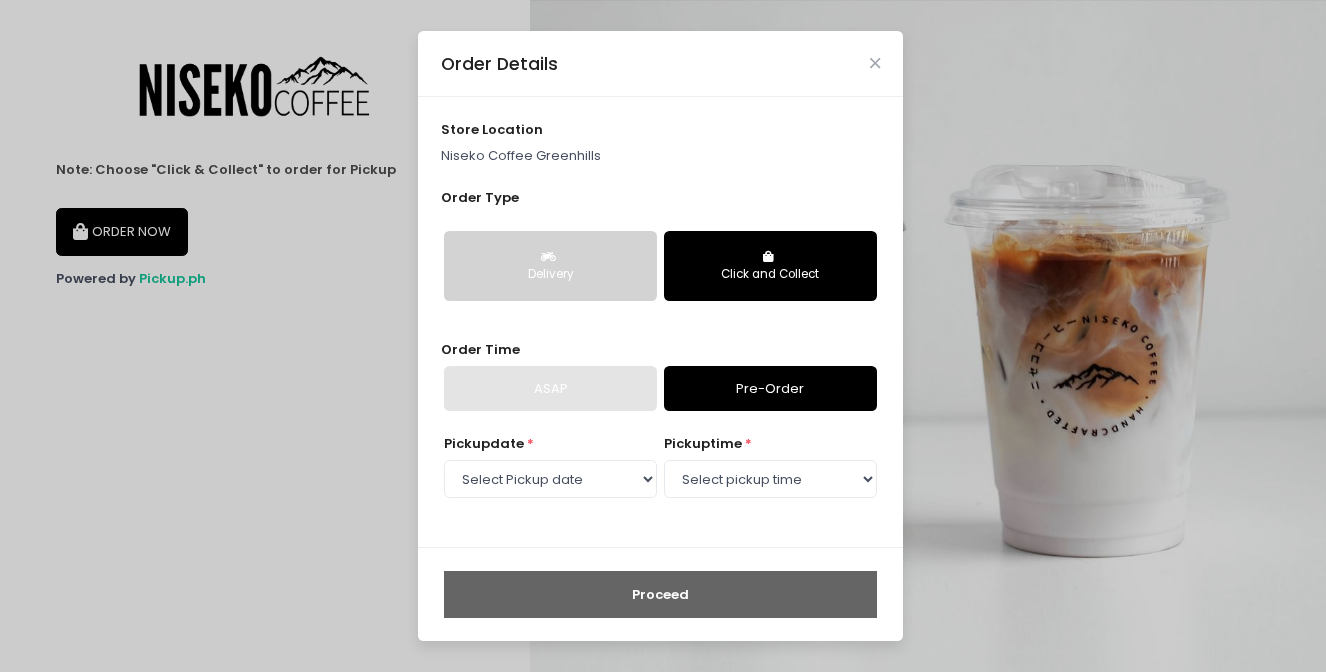 click on "Click and Collect" at bounding box center (770, 275) 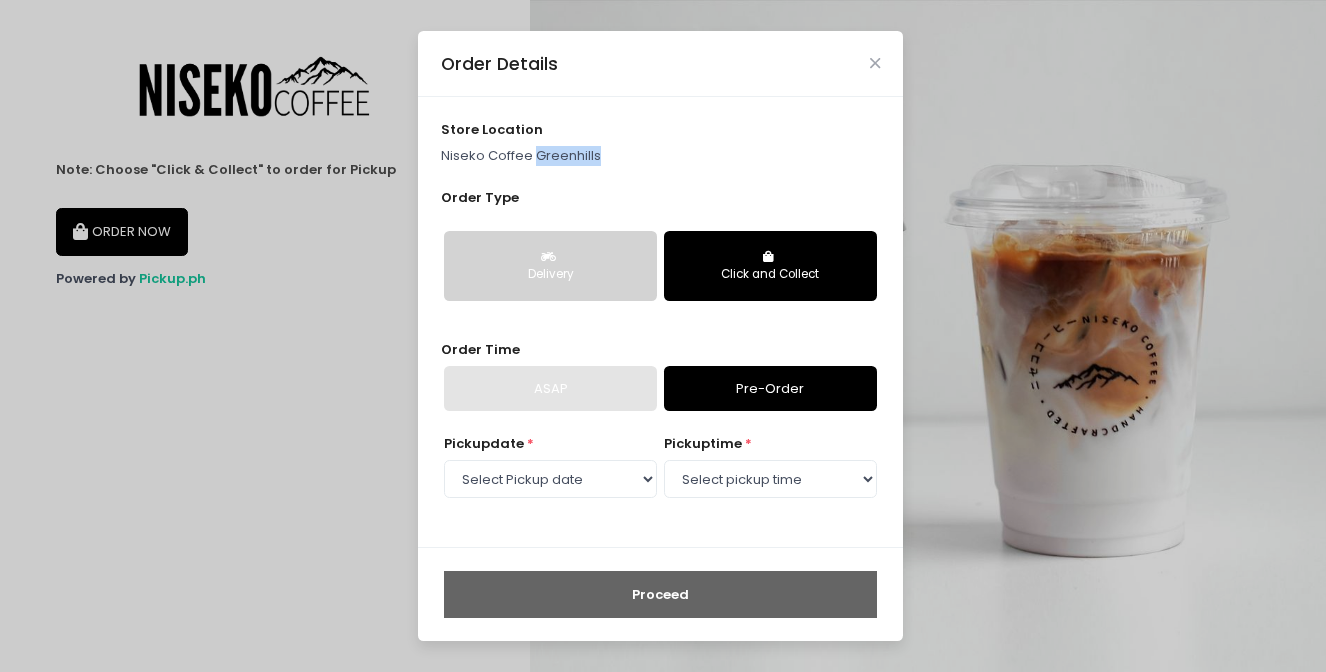 click on "Niseko Coffee Greenhills" at bounding box center [661, 156] 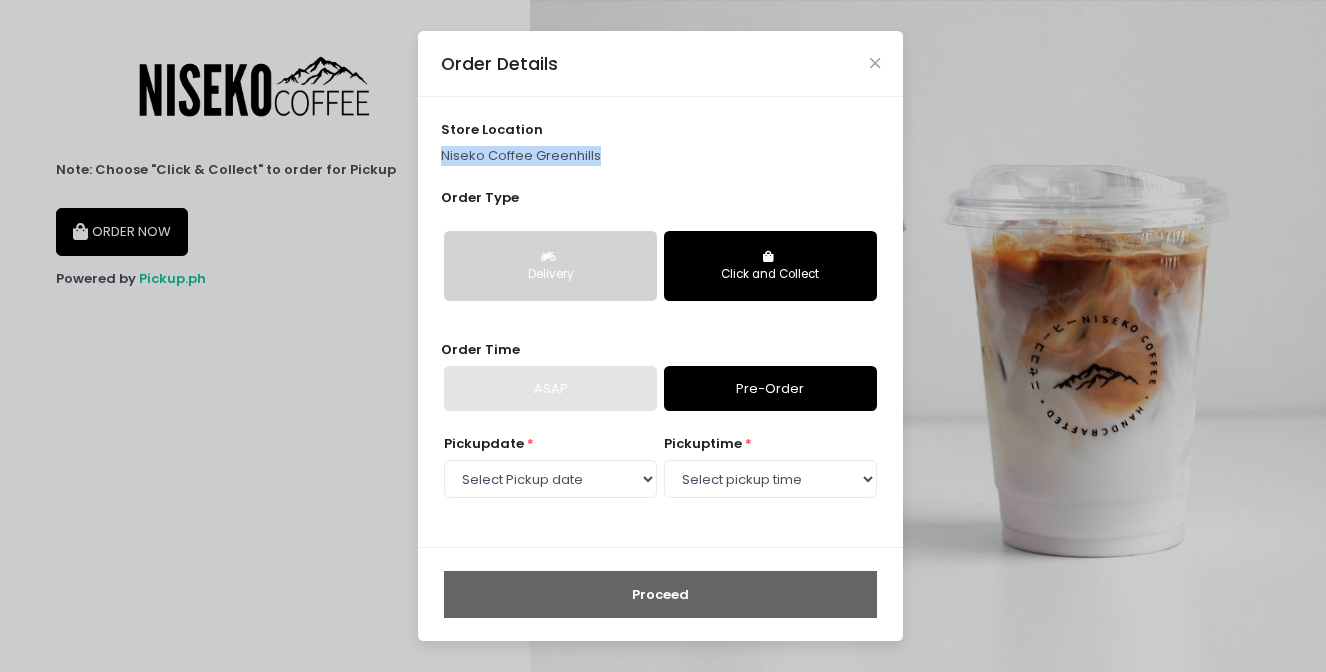 click on "Niseko Coffee Greenhills" at bounding box center [661, 156] 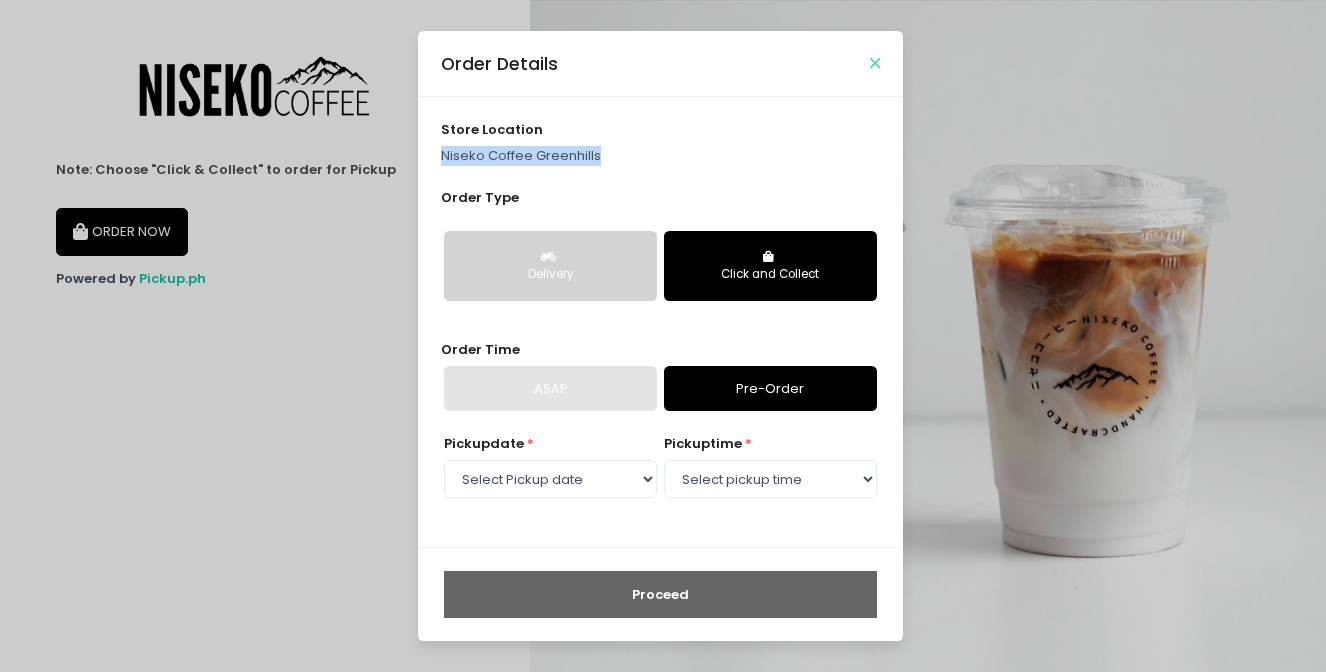 click at bounding box center [875, 63] 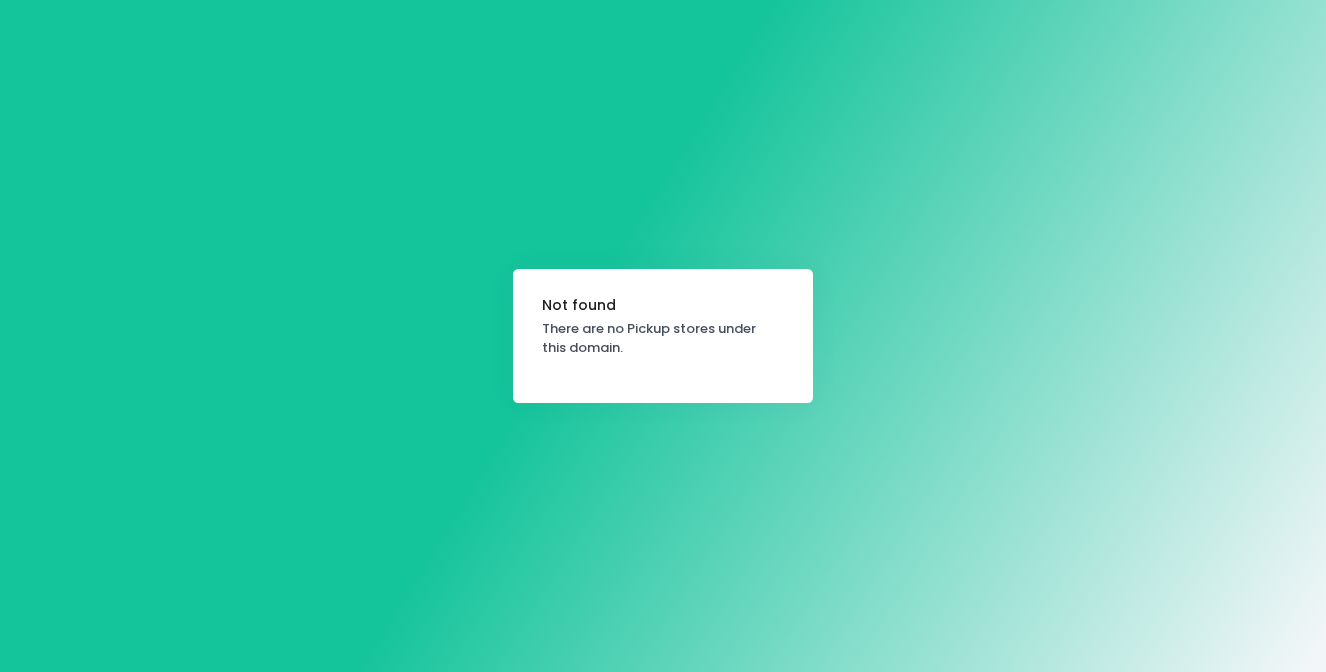 scroll, scrollTop: 0, scrollLeft: 0, axis: both 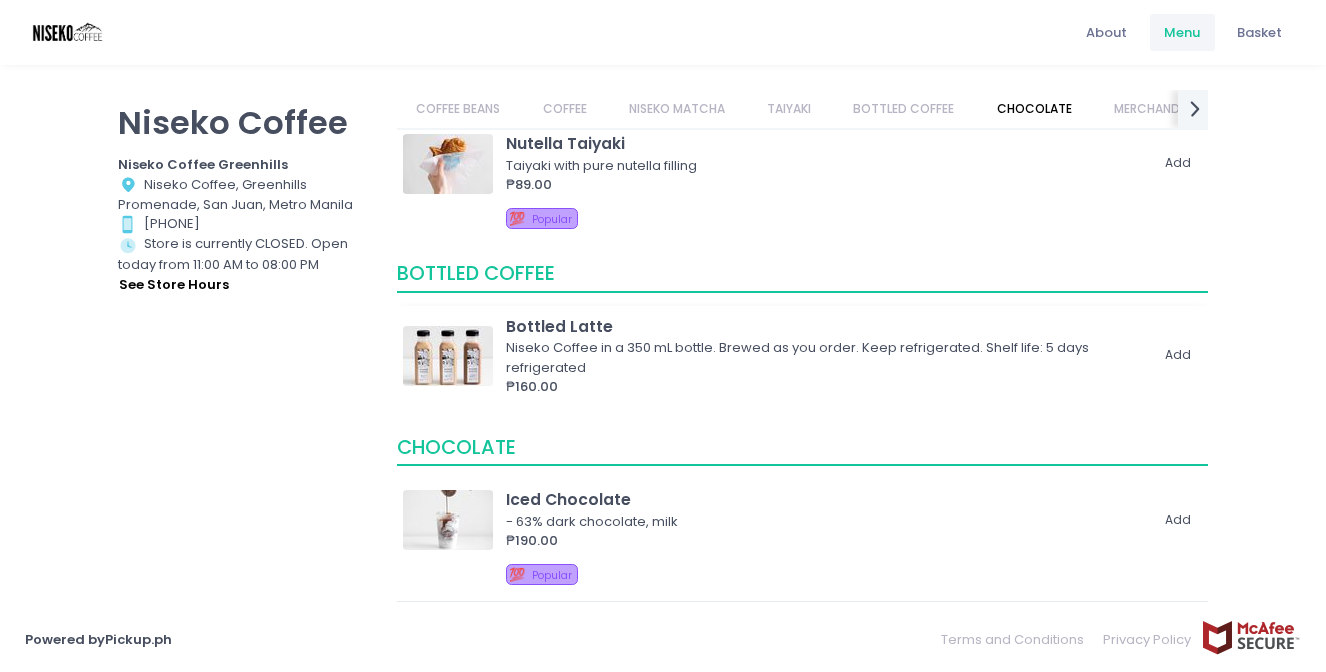 click on "Niseko Coffee in a 350 mL bottle. Brewed as you order. Keep refrigerated.
Shelf life: 5 days refrigerated" at bounding box center [823, 357] 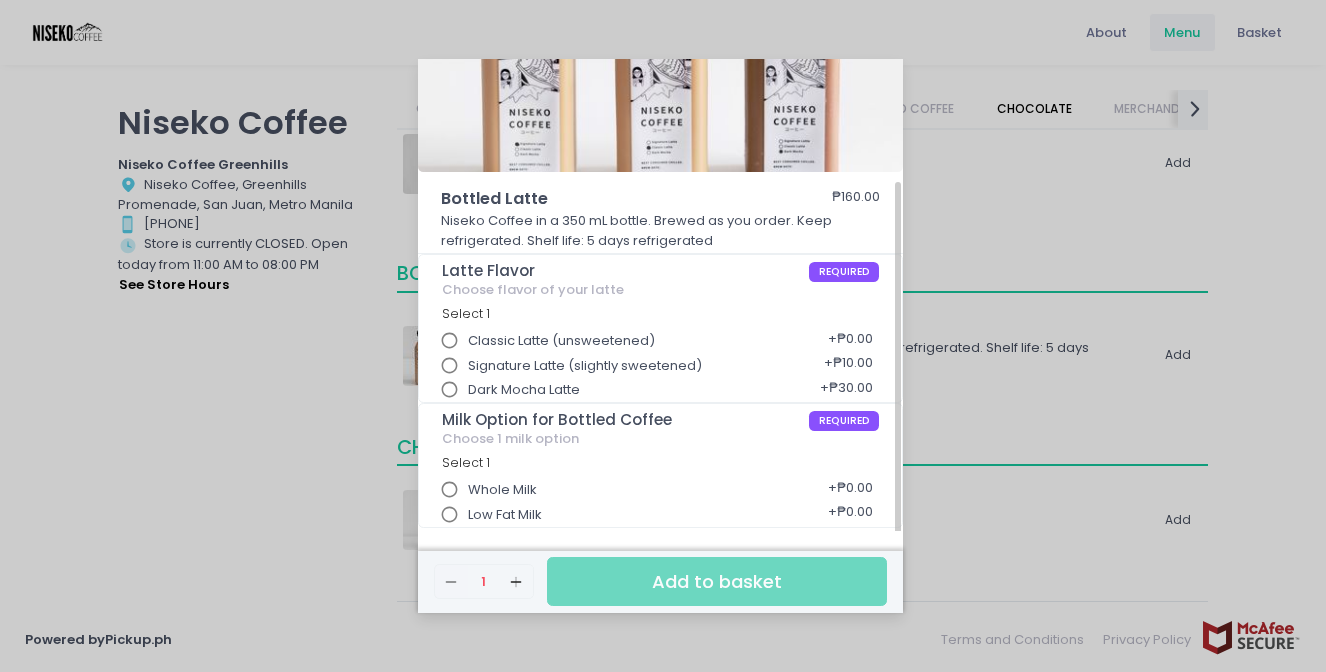 scroll, scrollTop: 161, scrollLeft: 0, axis: vertical 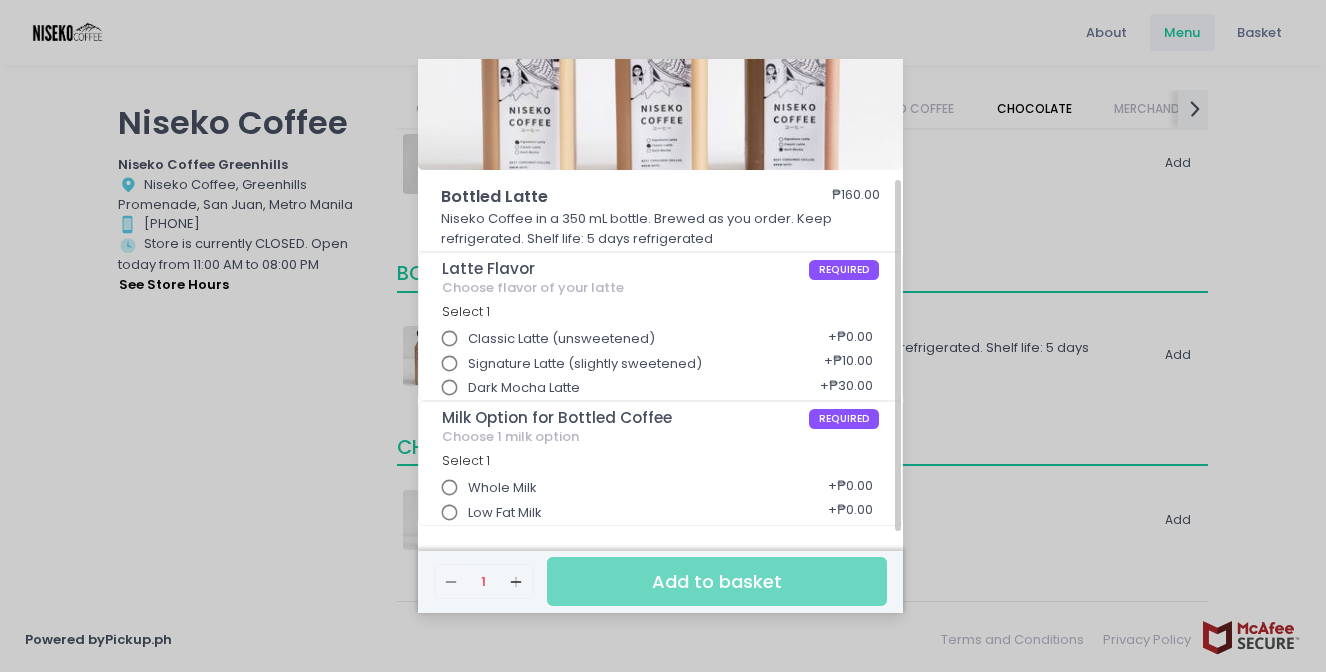 click on "Signature Latte (slightly sweetened)" at bounding box center (585, 364) 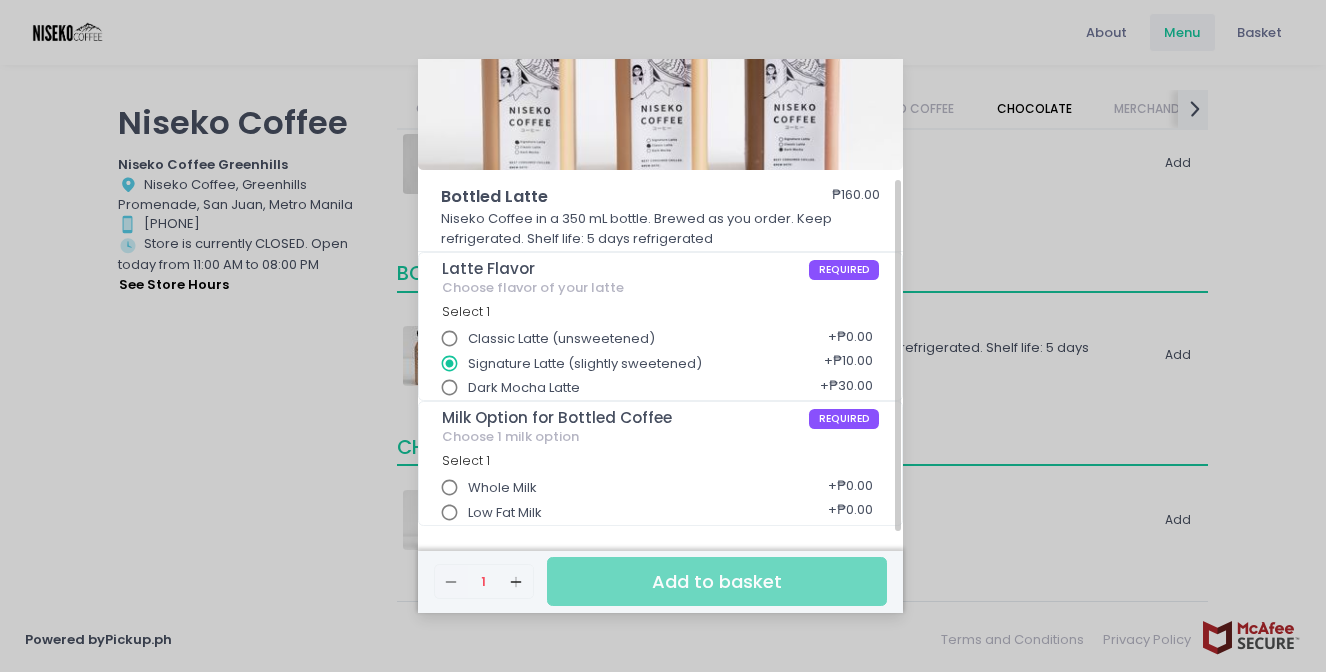 click on "Dark Mocha Latte" at bounding box center [524, 388] 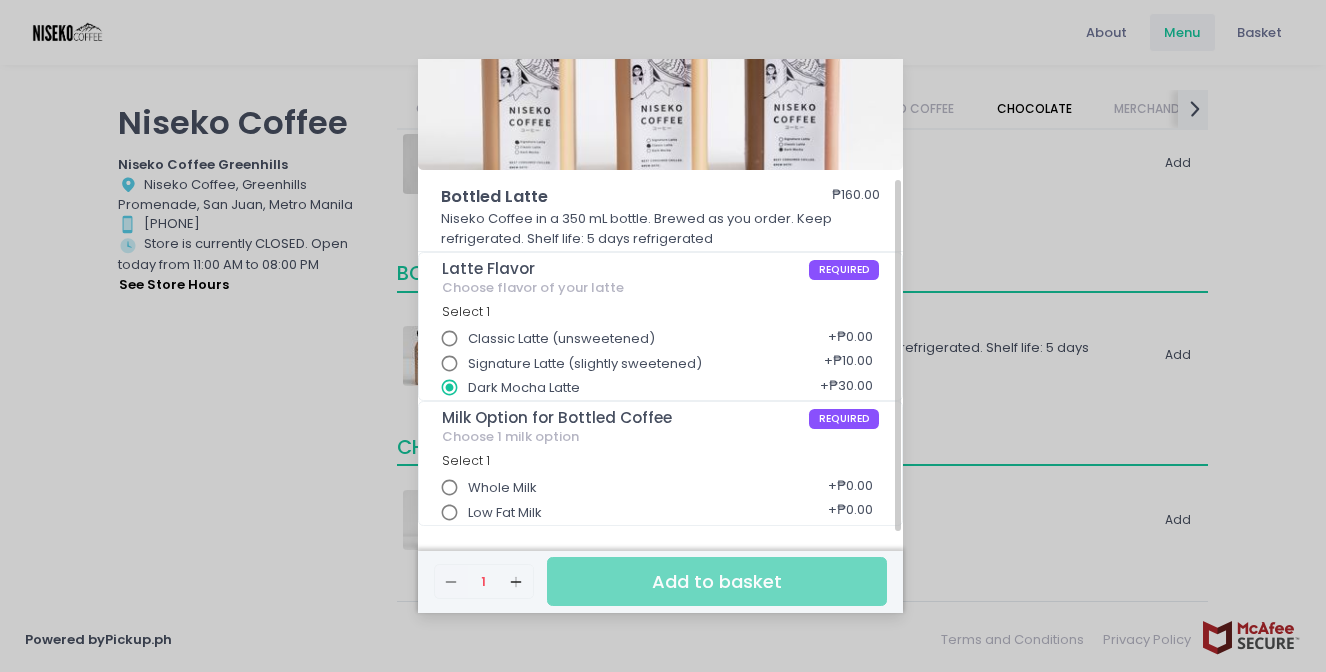 click on "Whole Milk" at bounding box center (502, 488) 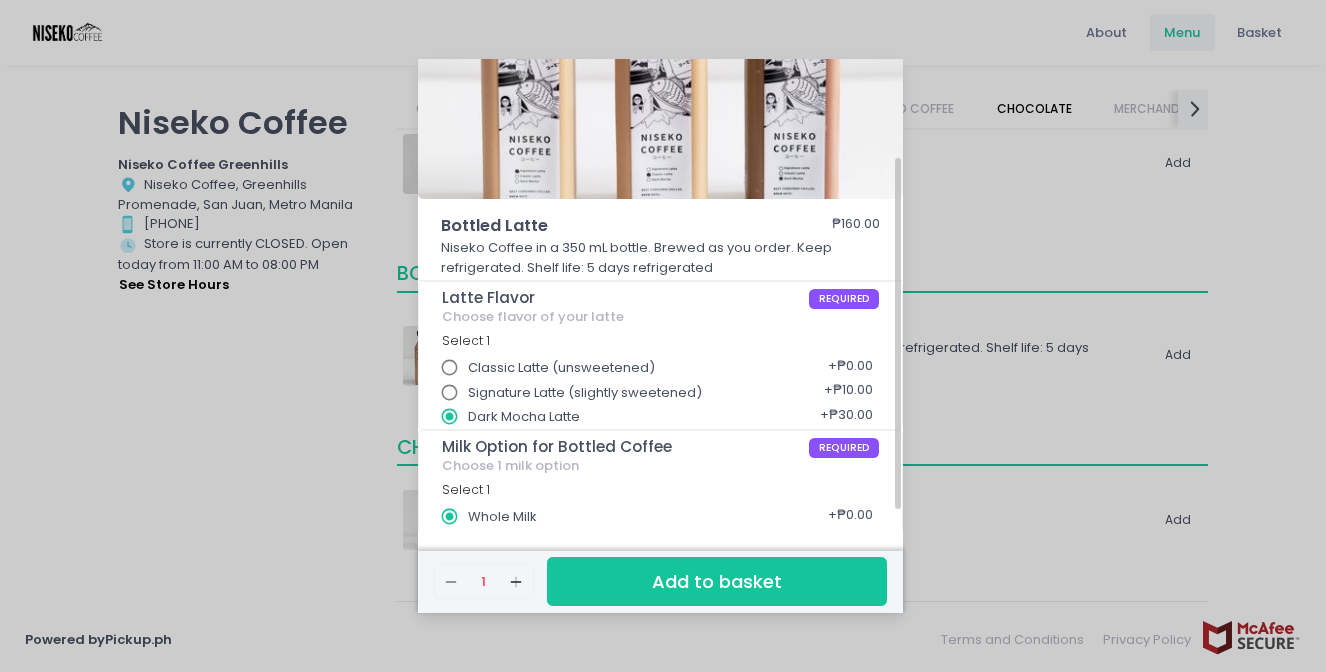 scroll, scrollTop: 0, scrollLeft: 0, axis: both 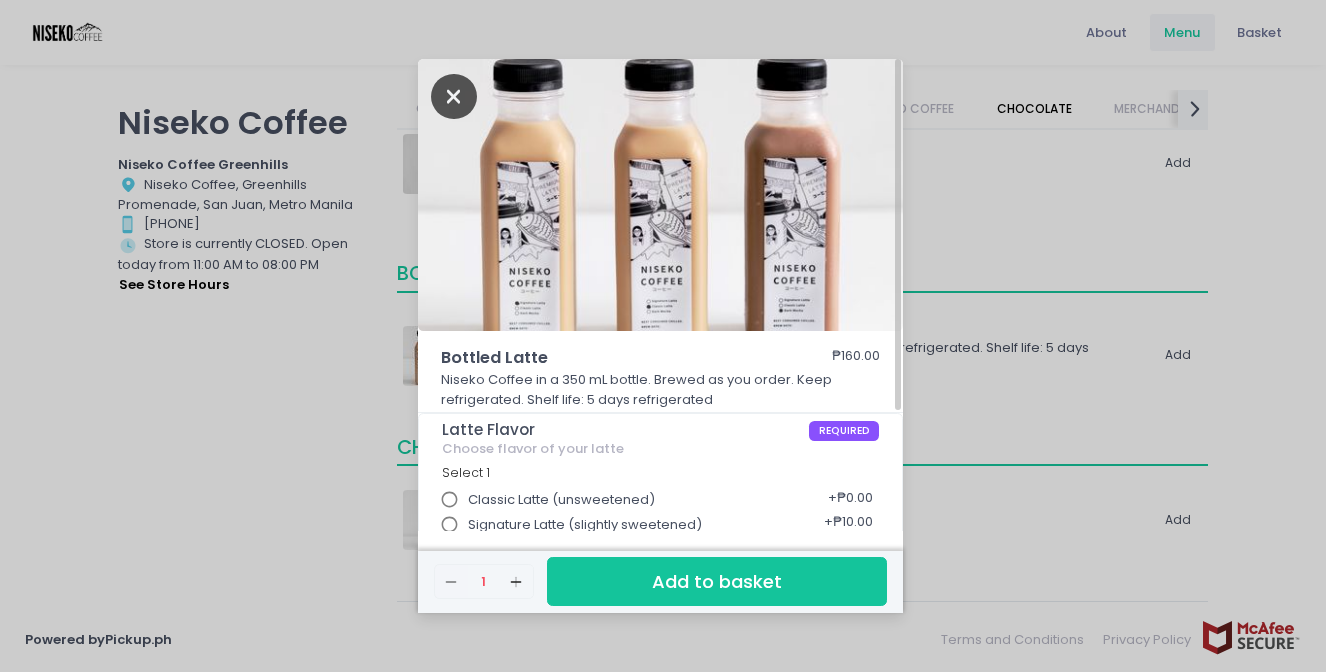 click at bounding box center (454, 96) 